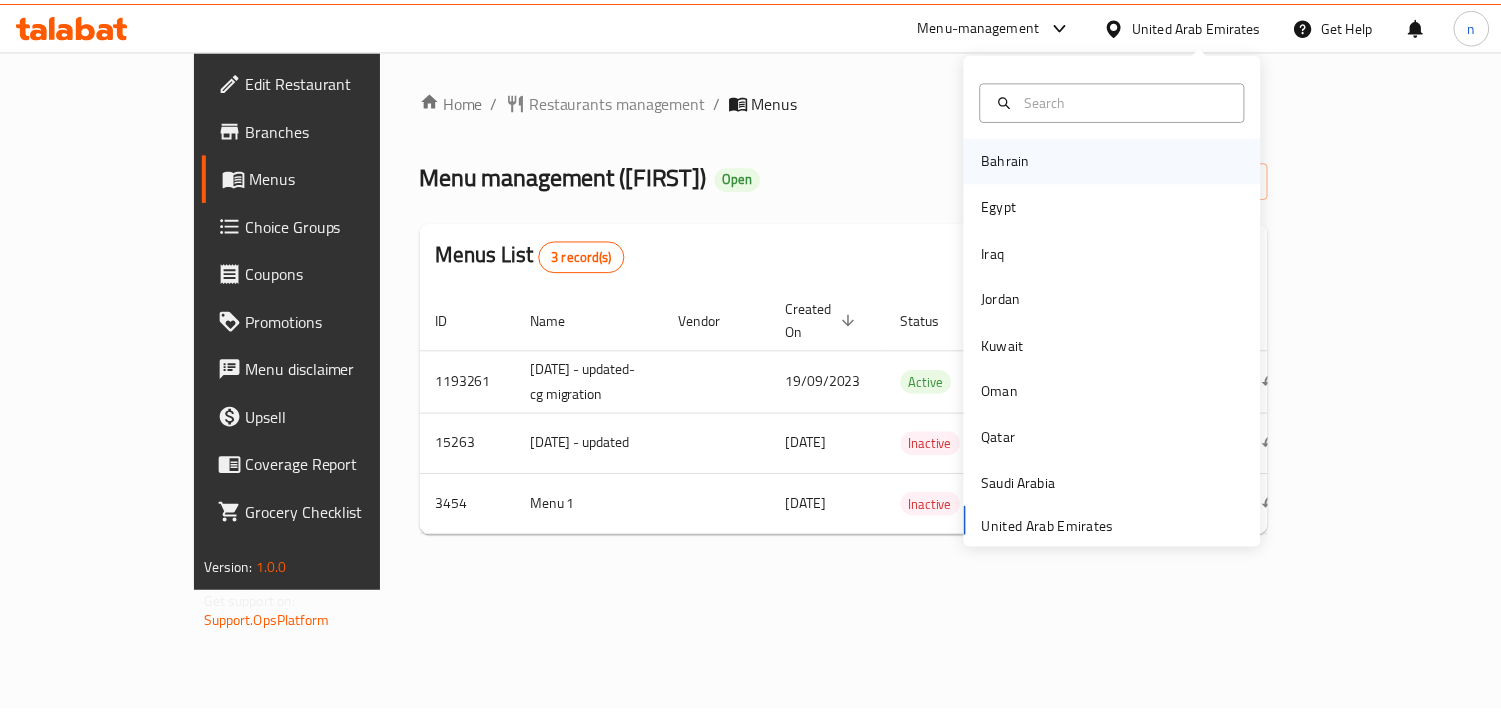 scroll, scrollTop: 0, scrollLeft: 0, axis: both 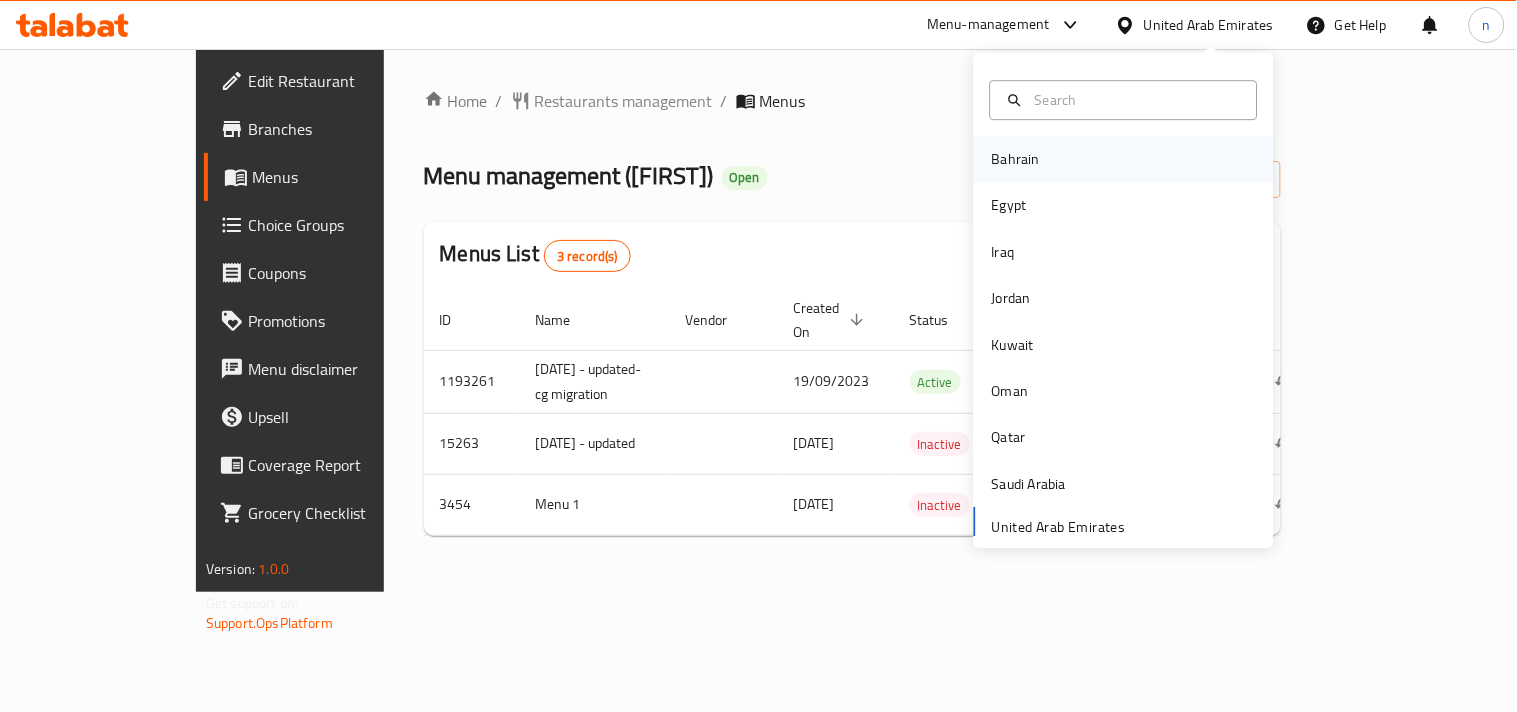click on "Bahrain" at bounding box center [1016, 159] 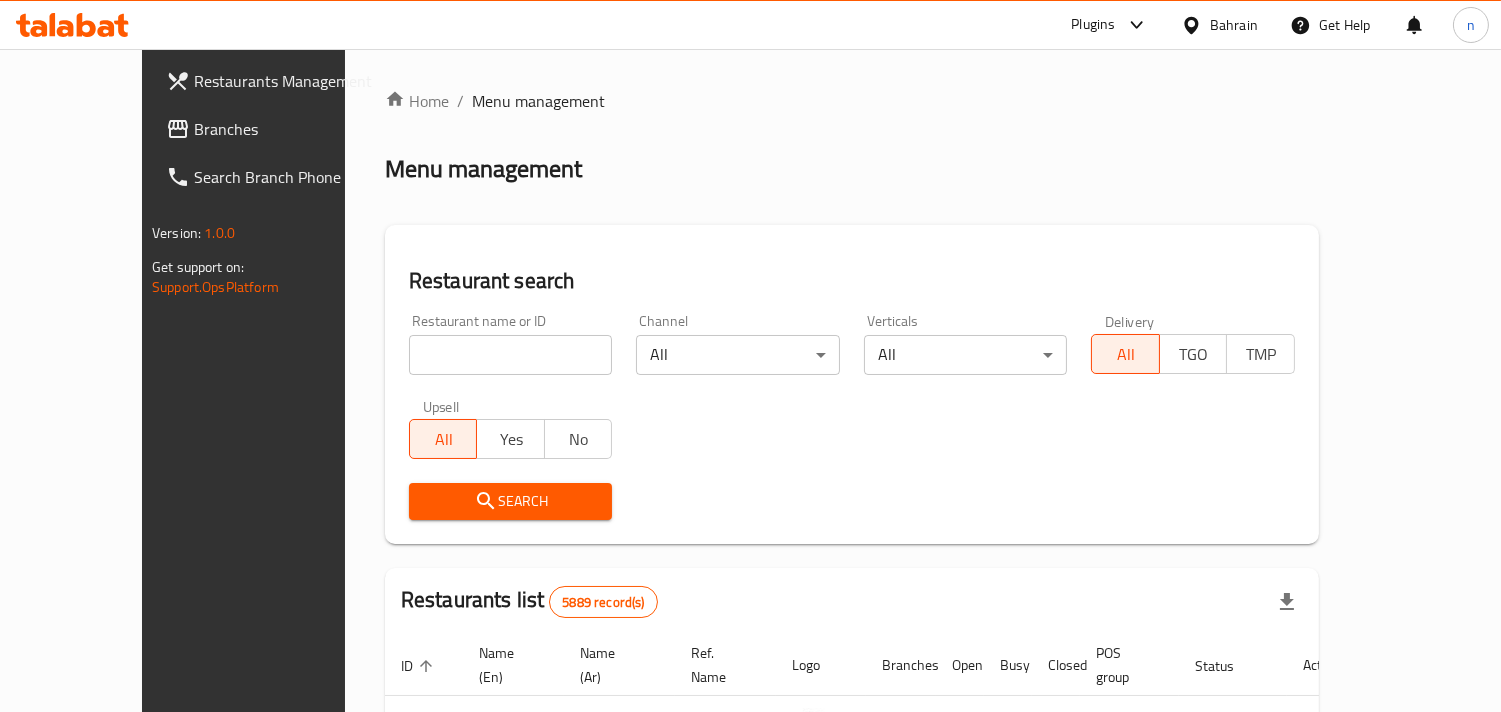 click on "Bahrain" at bounding box center [1219, 25] 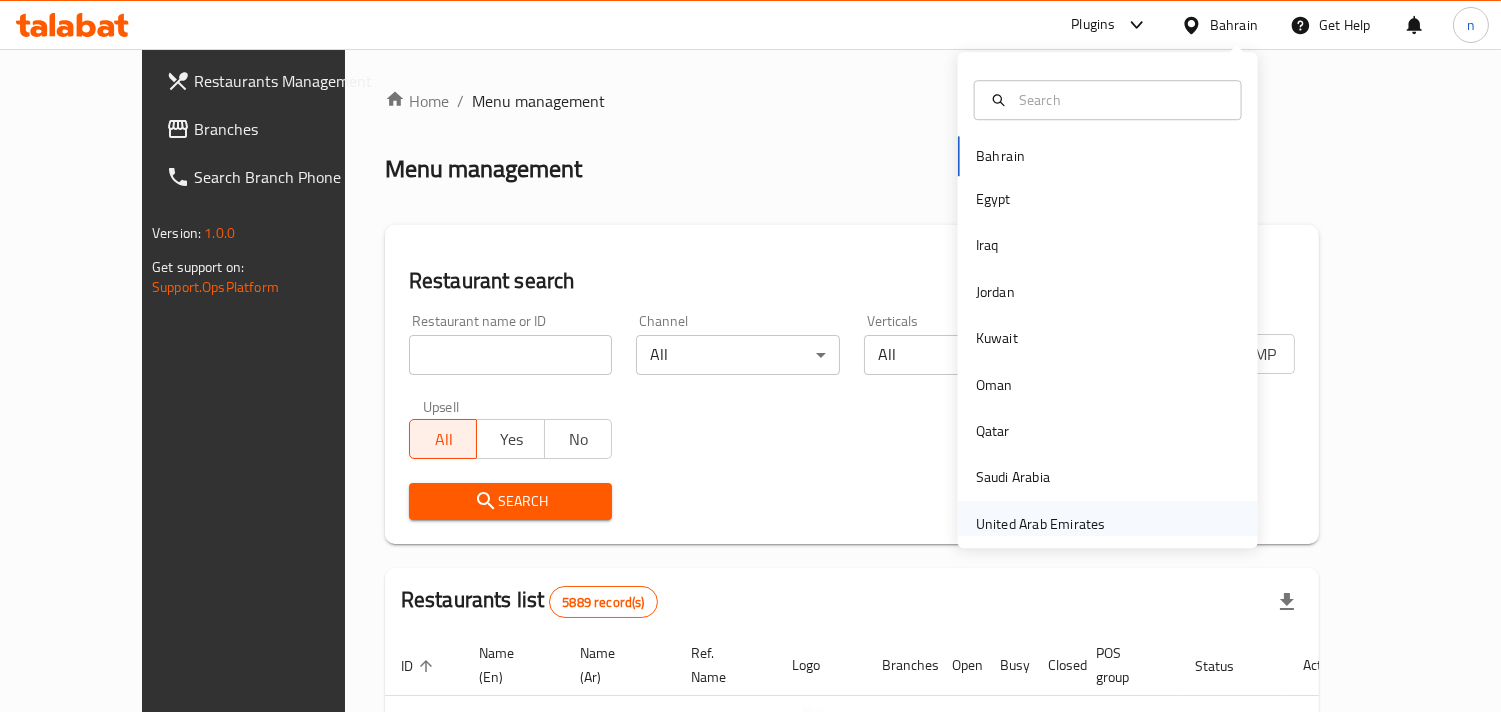 click on "United Arab Emirates" at bounding box center [1041, 524] 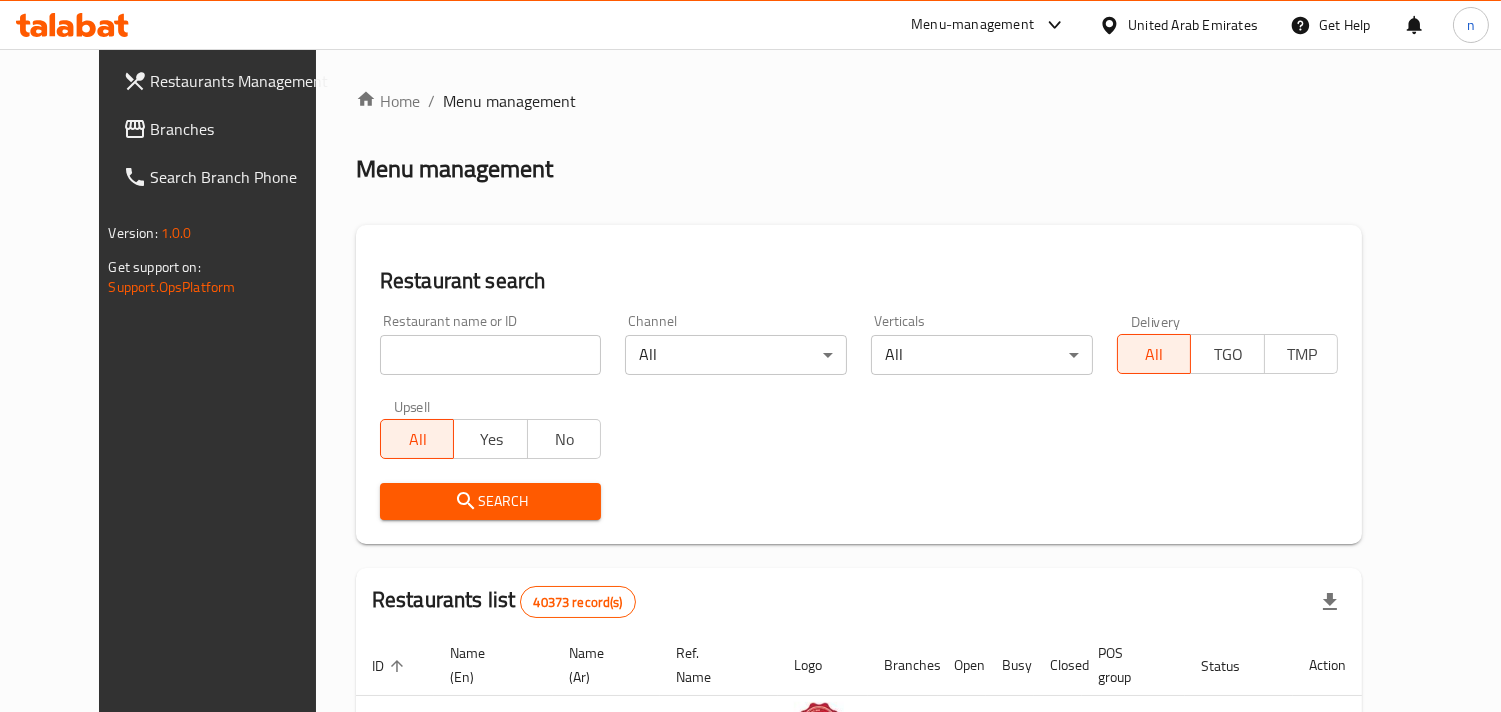 click on "Branches" at bounding box center (242, 129) 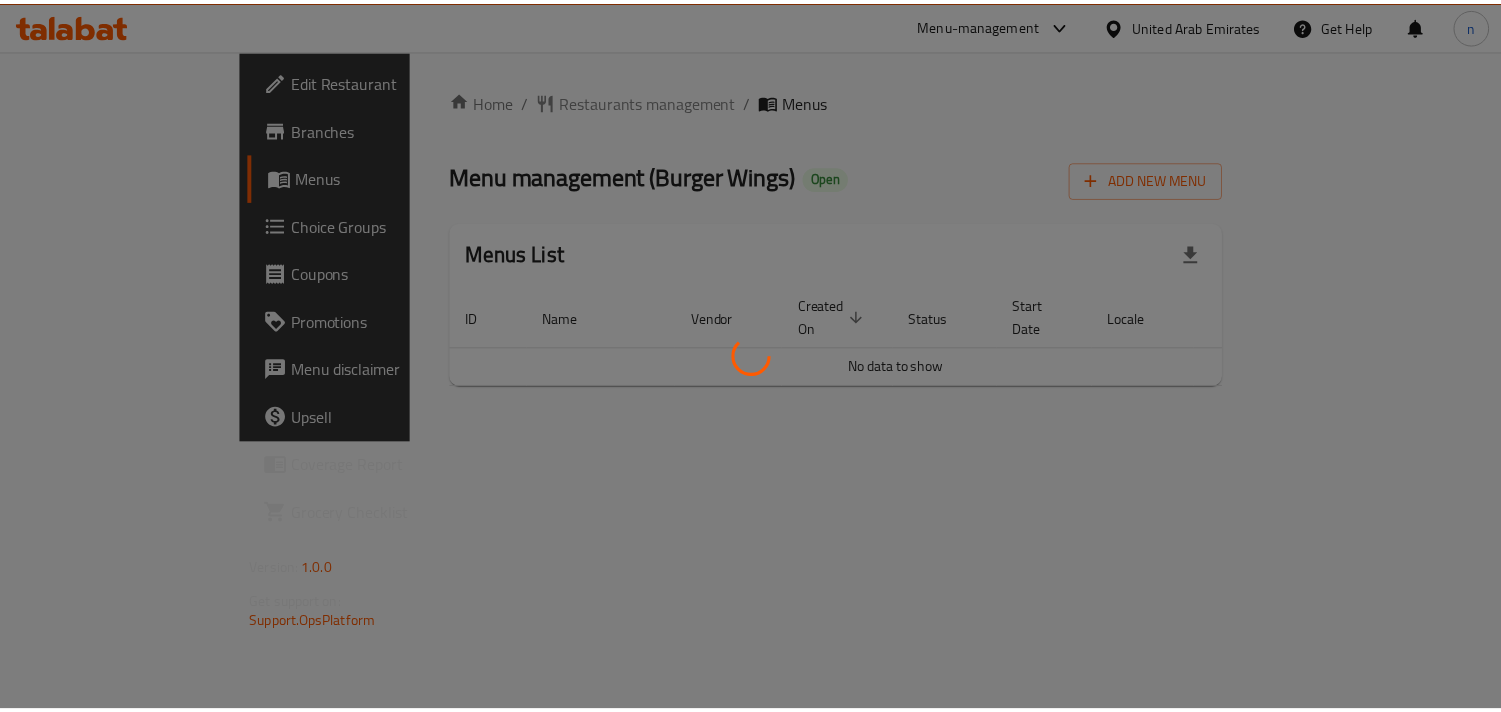 scroll, scrollTop: 0, scrollLeft: 0, axis: both 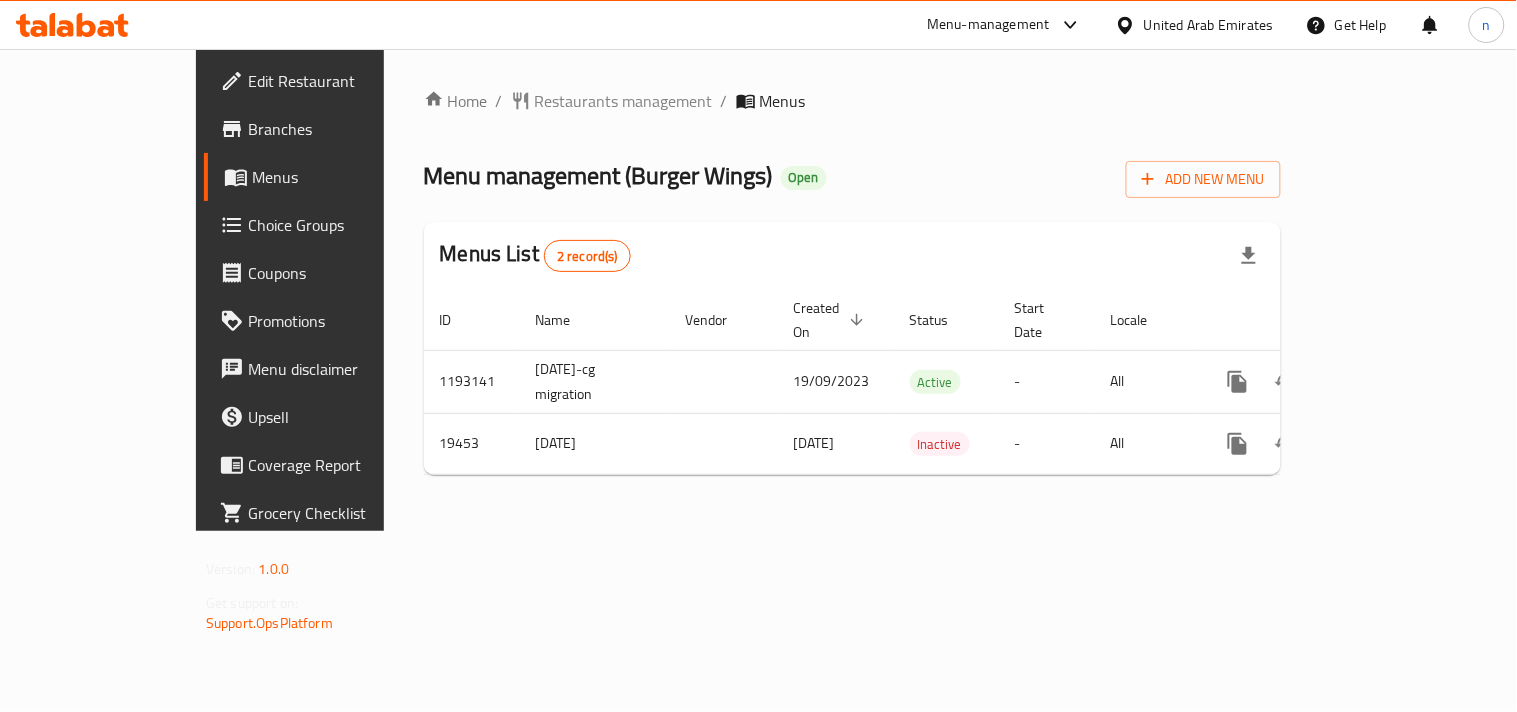 click 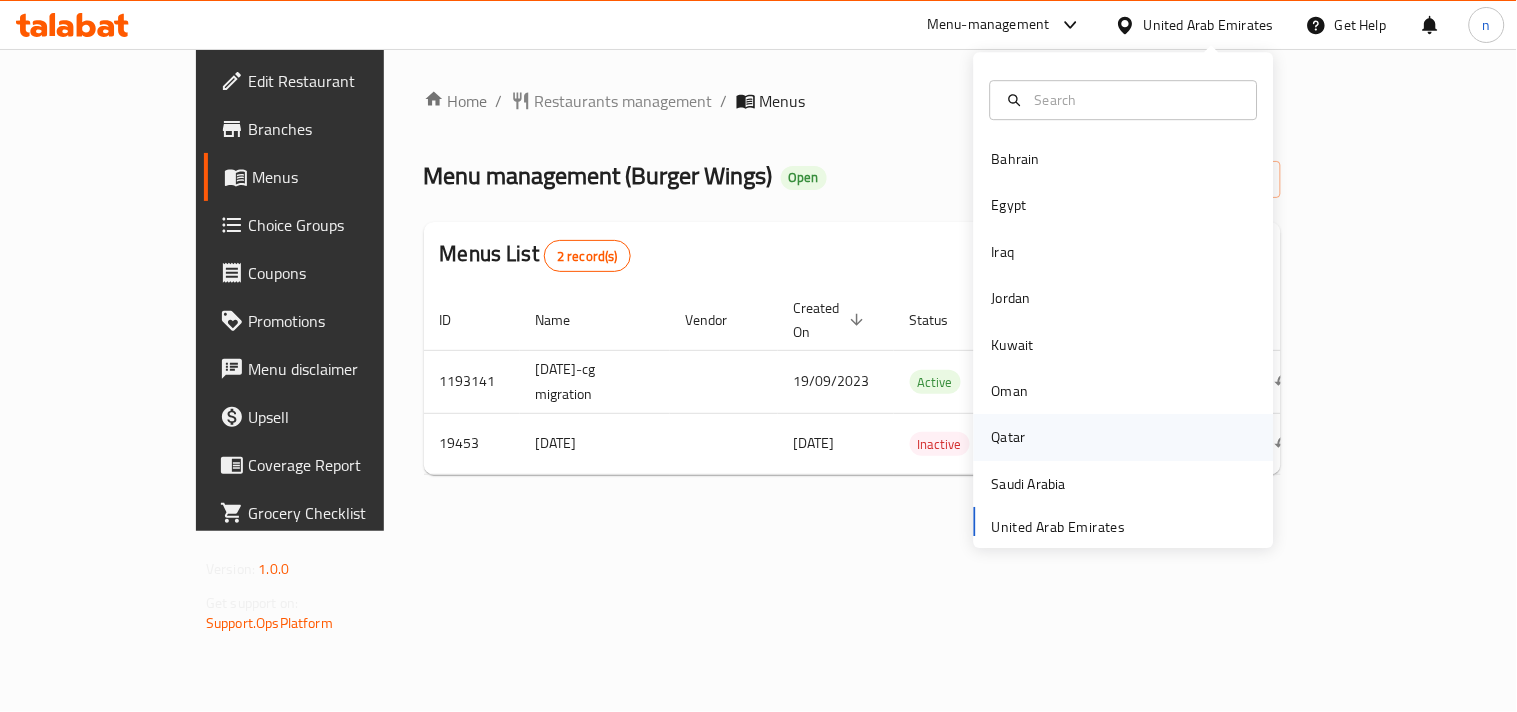 click on "Qatar" at bounding box center [1009, 438] 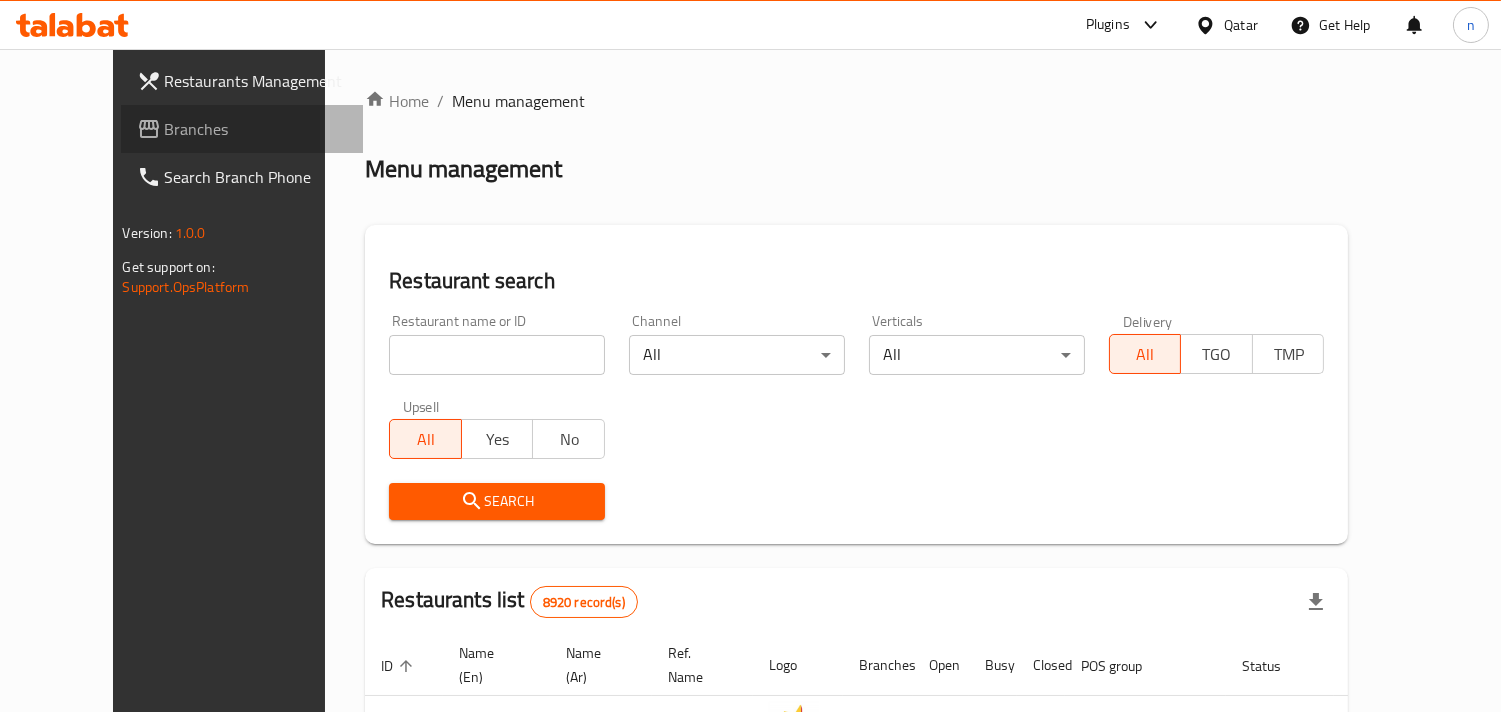 click on "Branches" at bounding box center [256, 129] 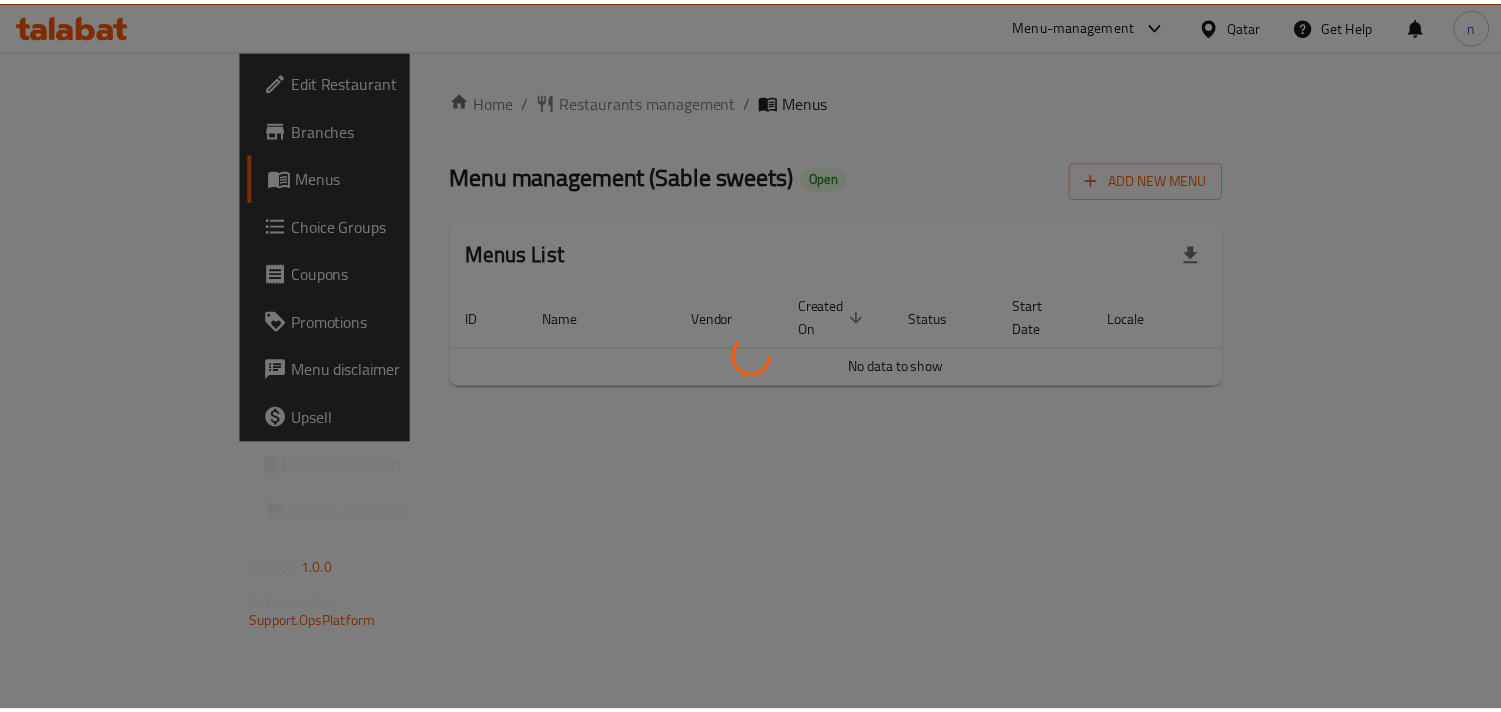 scroll, scrollTop: 0, scrollLeft: 0, axis: both 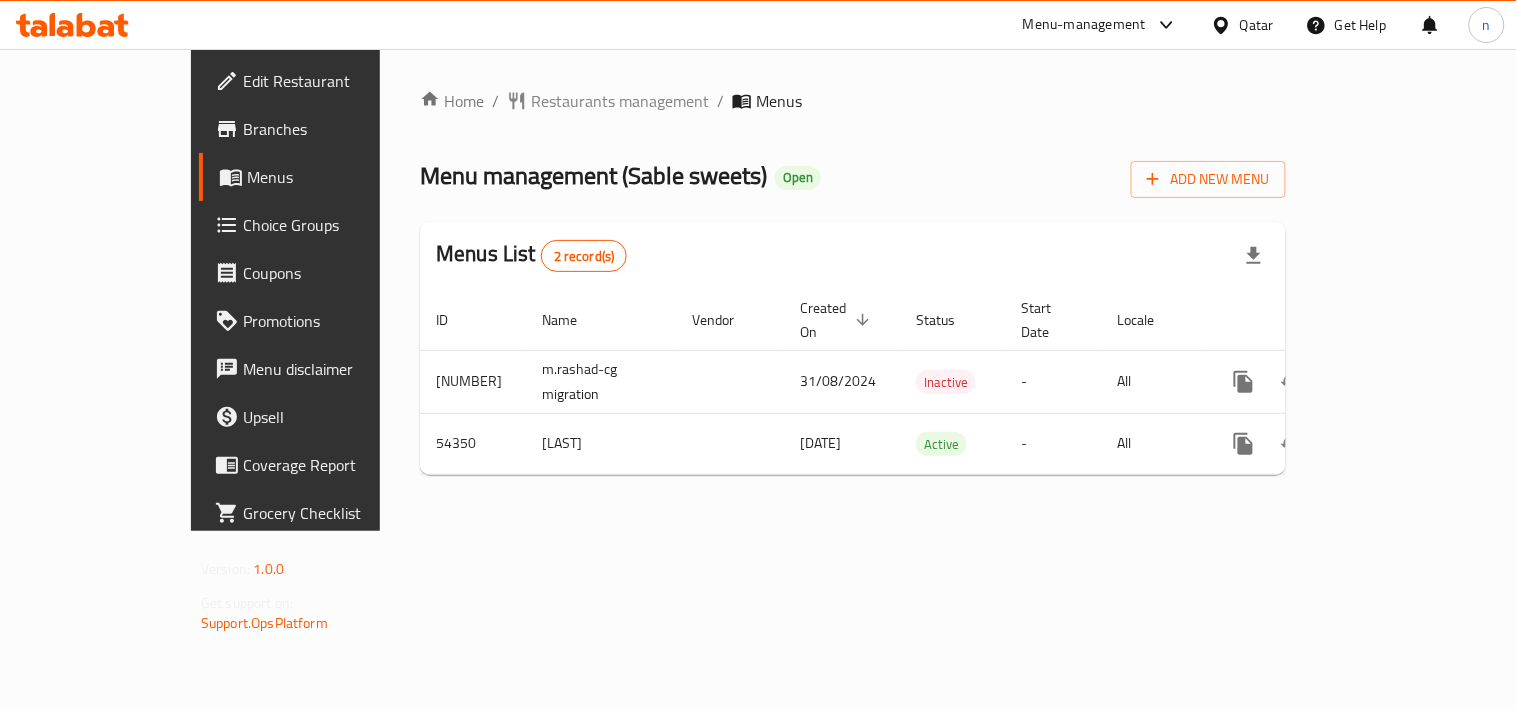 click 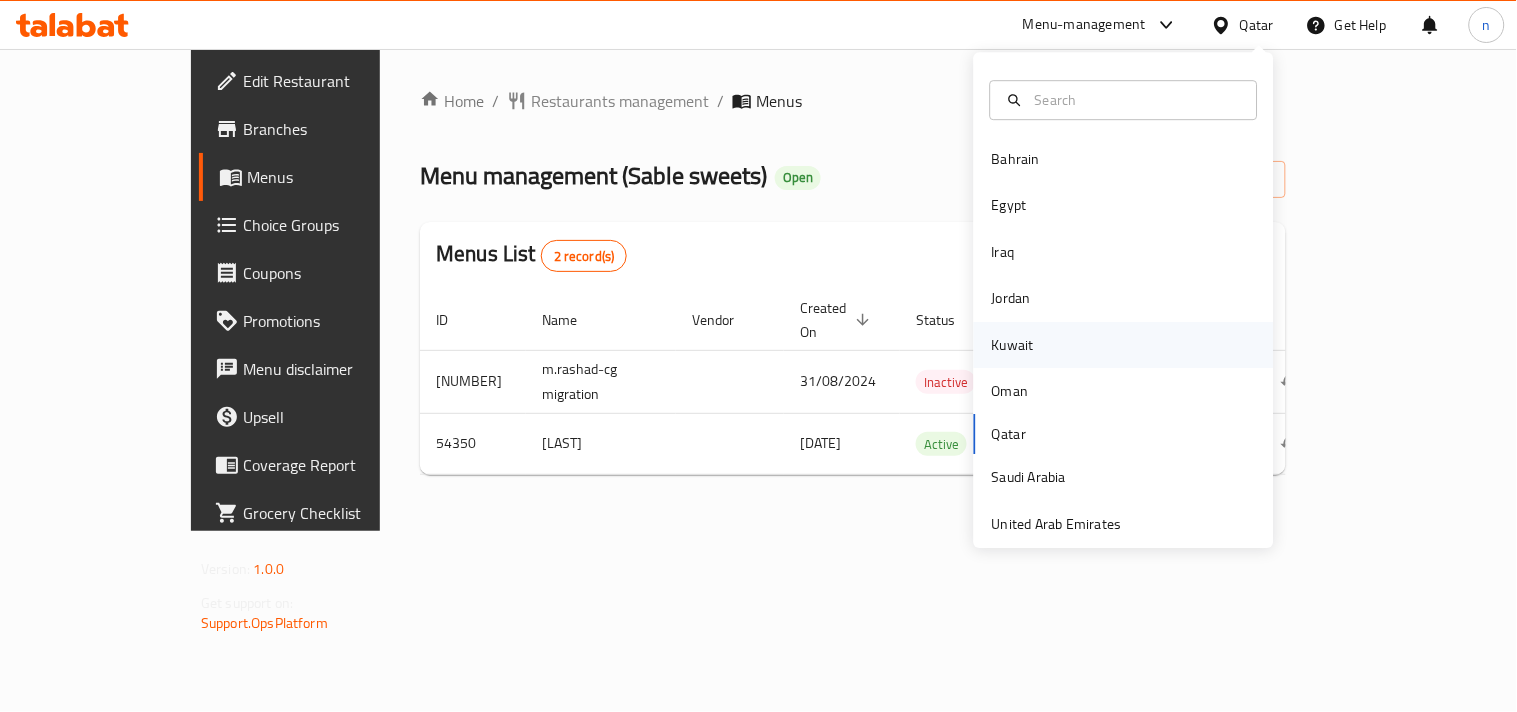 click on "Kuwait" at bounding box center (1013, 345) 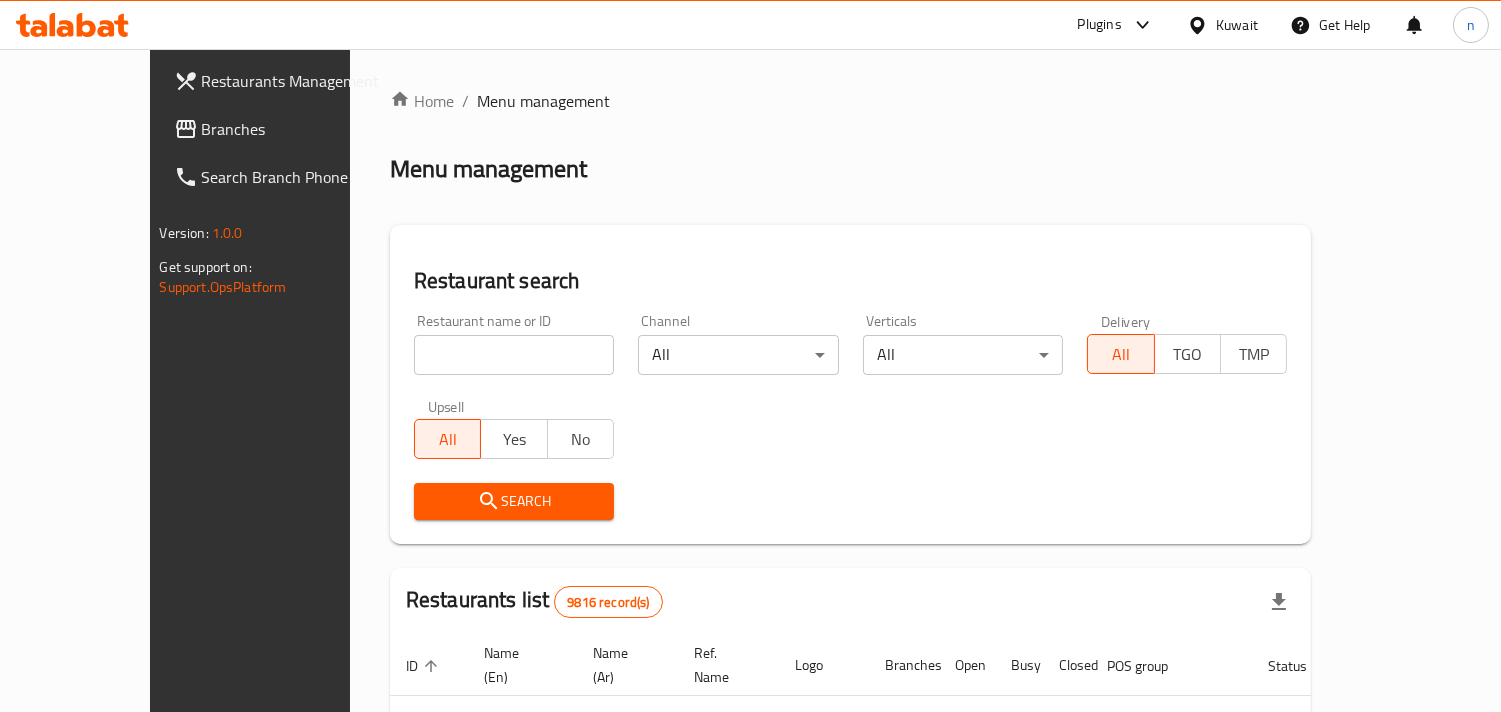 click 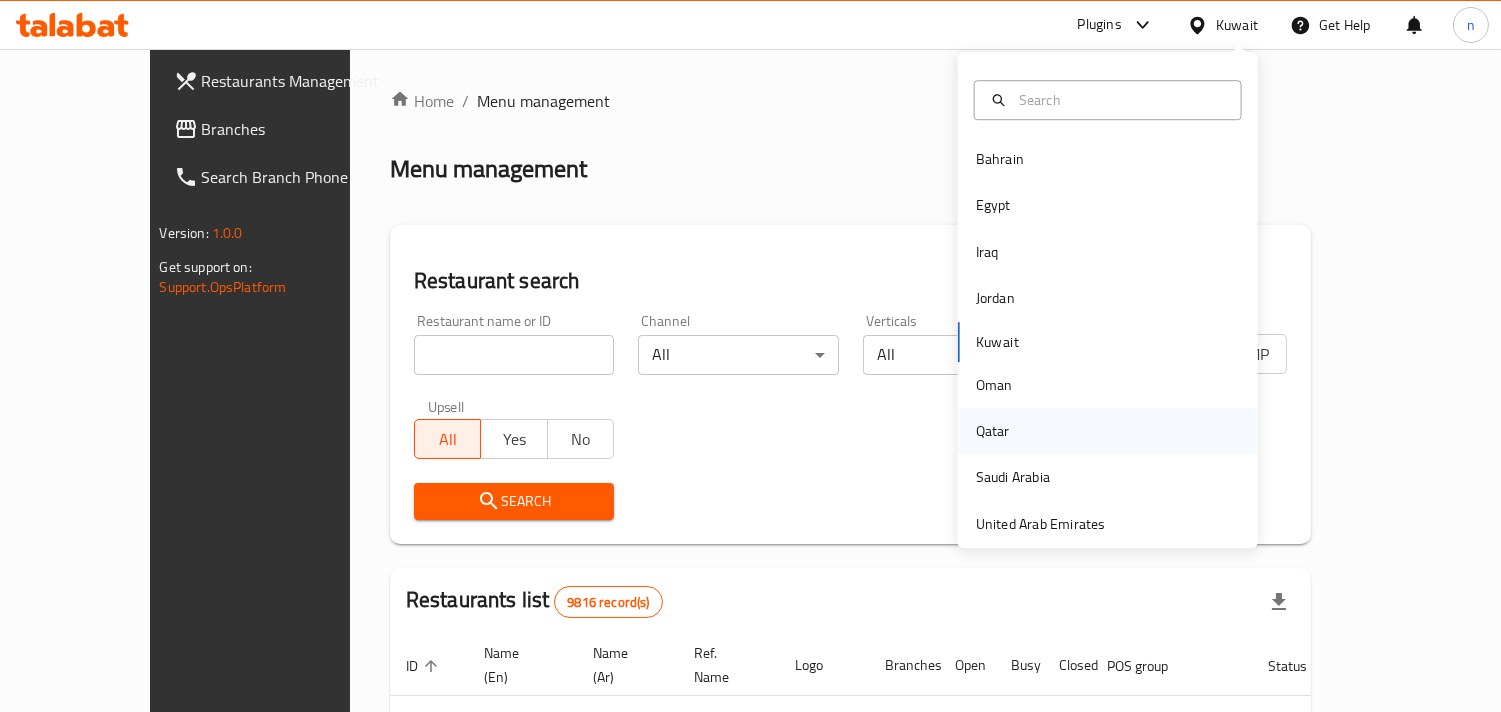 click on "Qatar" at bounding box center [993, 431] 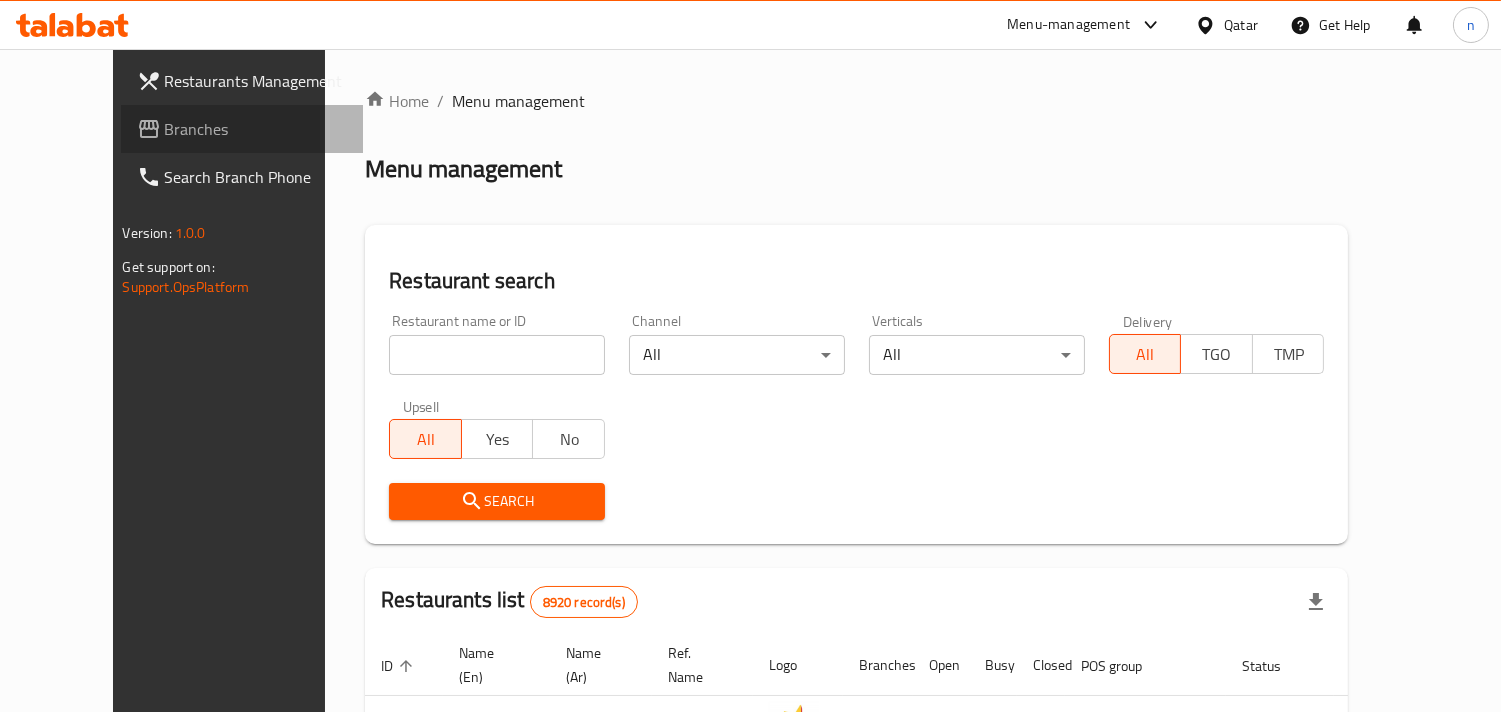 click on "Branches" at bounding box center (256, 129) 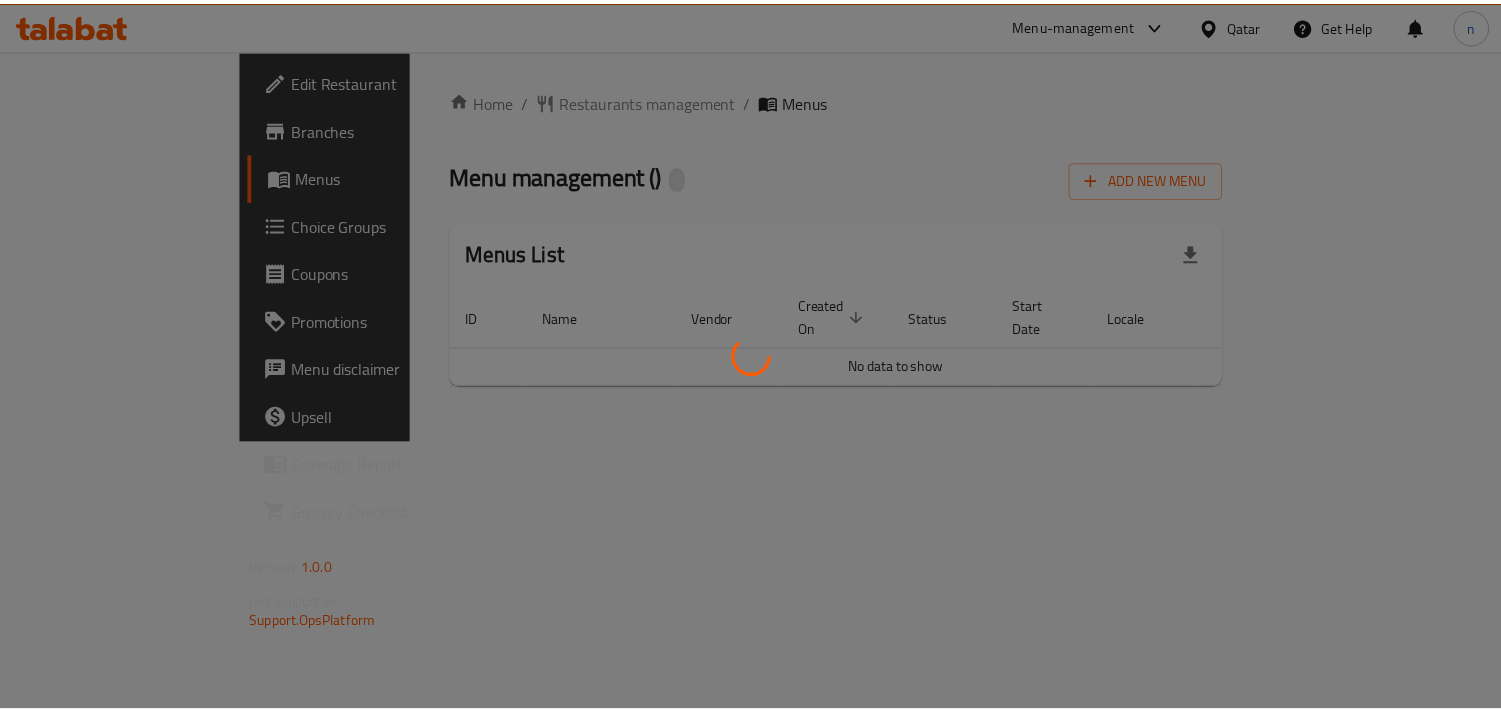scroll, scrollTop: 0, scrollLeft: 0, axis: both 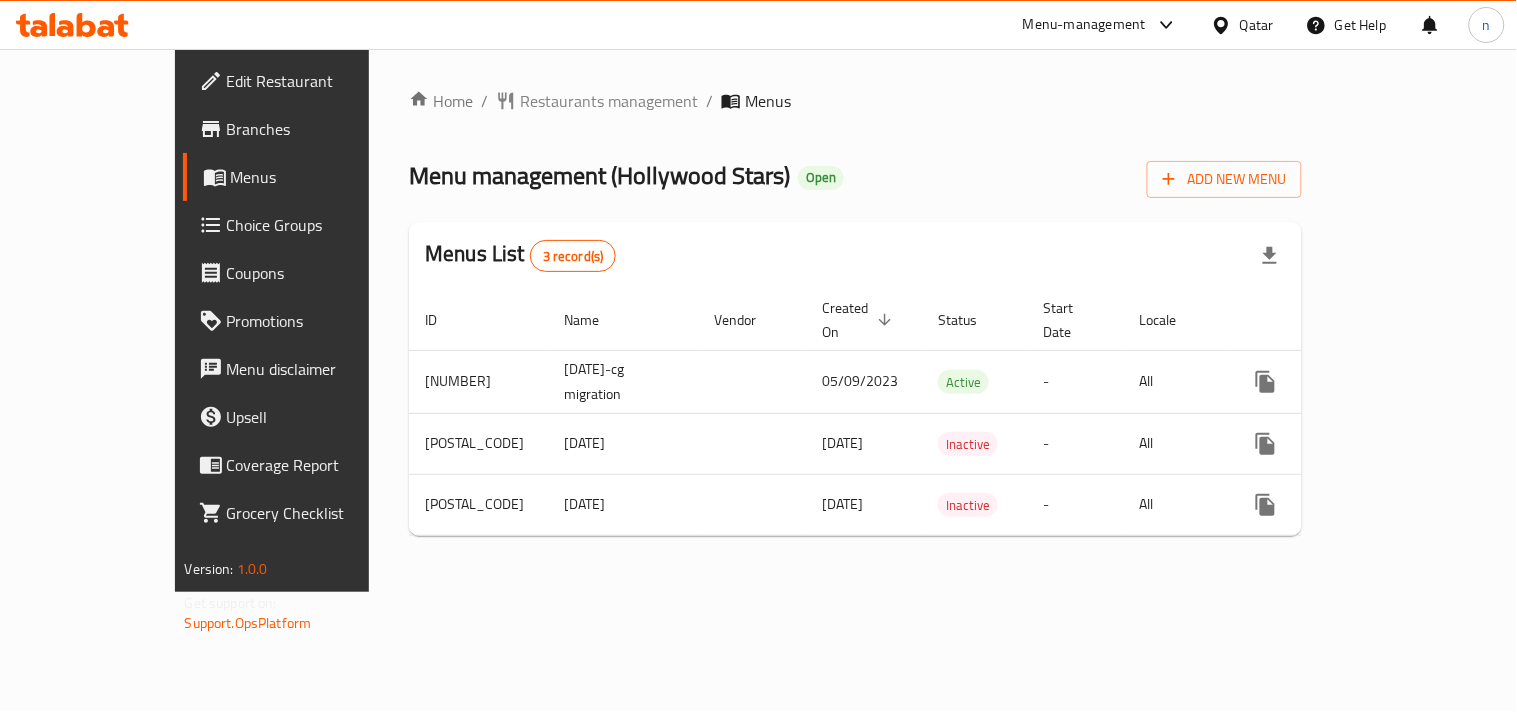 click 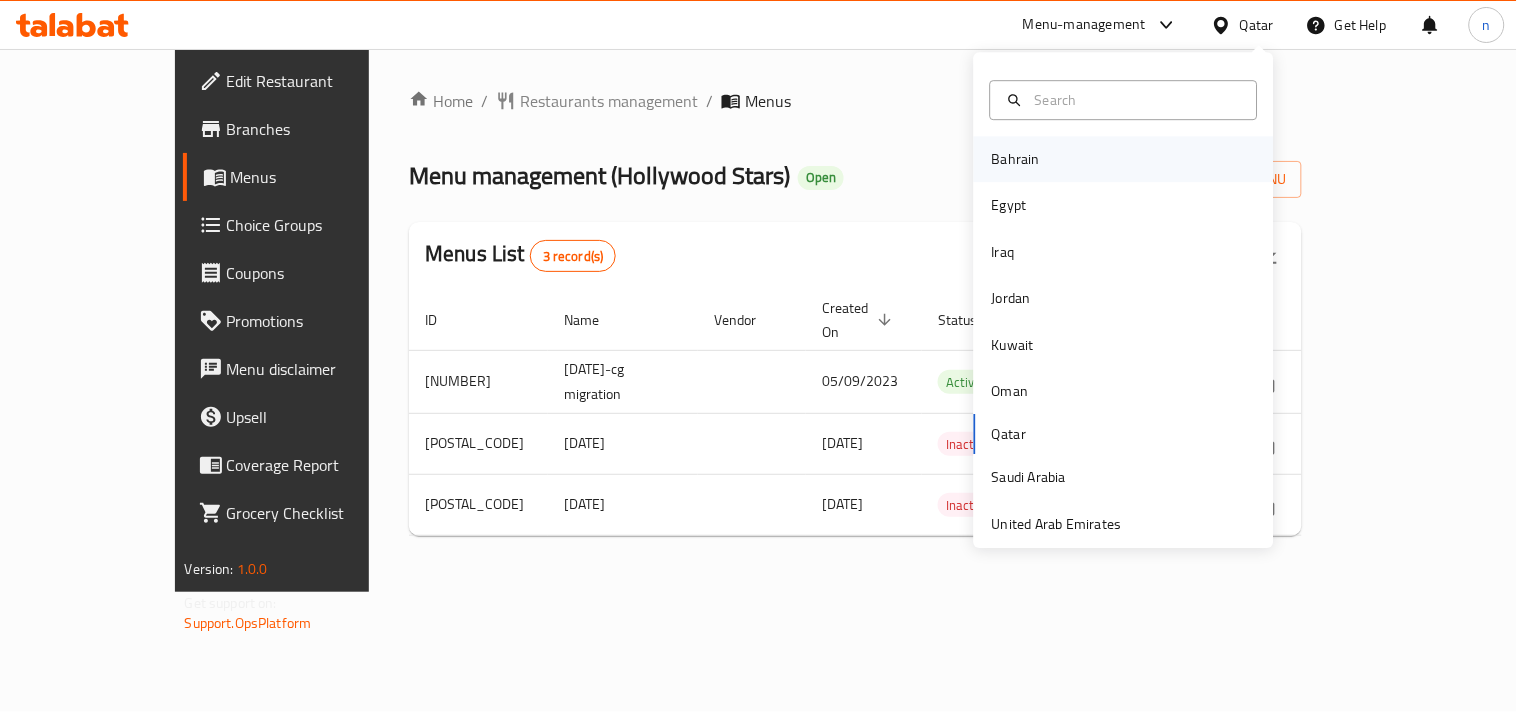 click on "Bahrain" at bounding box center (1016, 159) 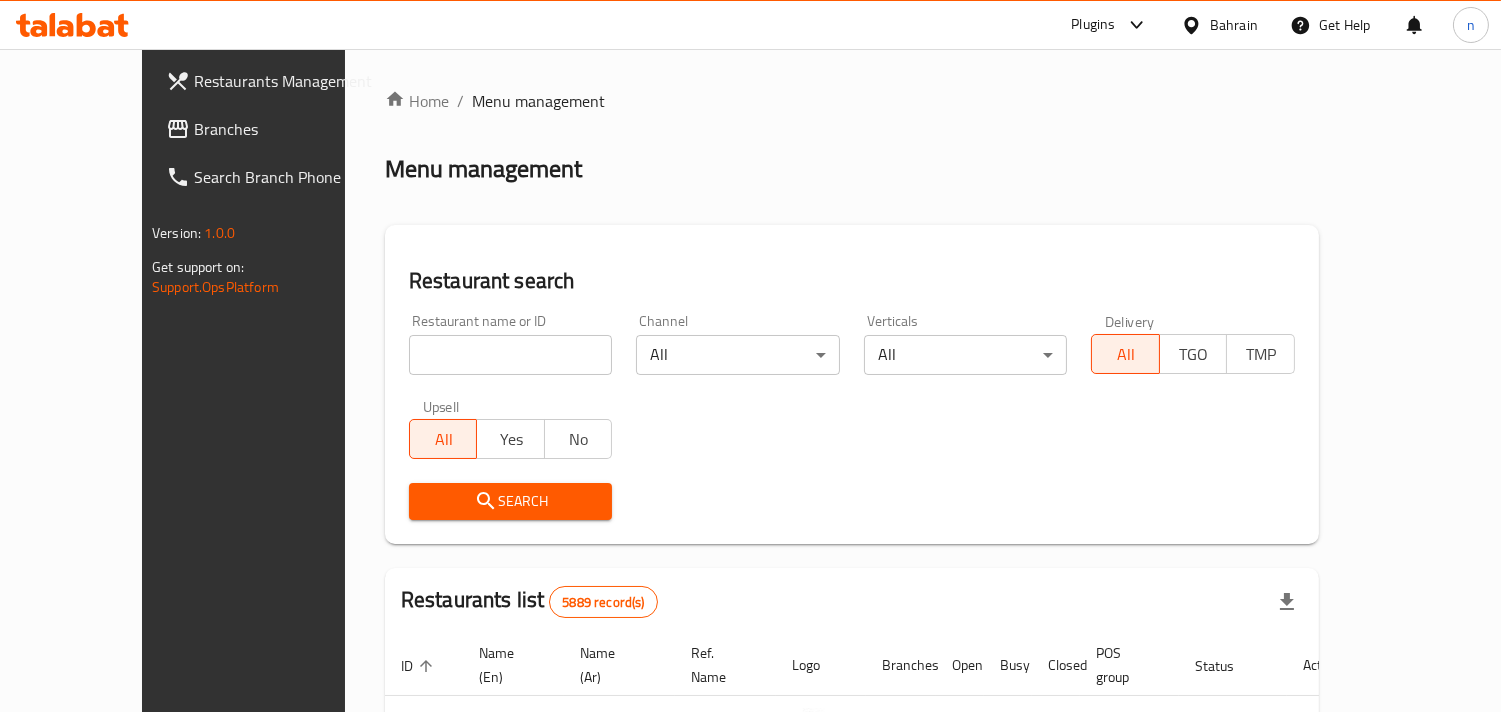 click 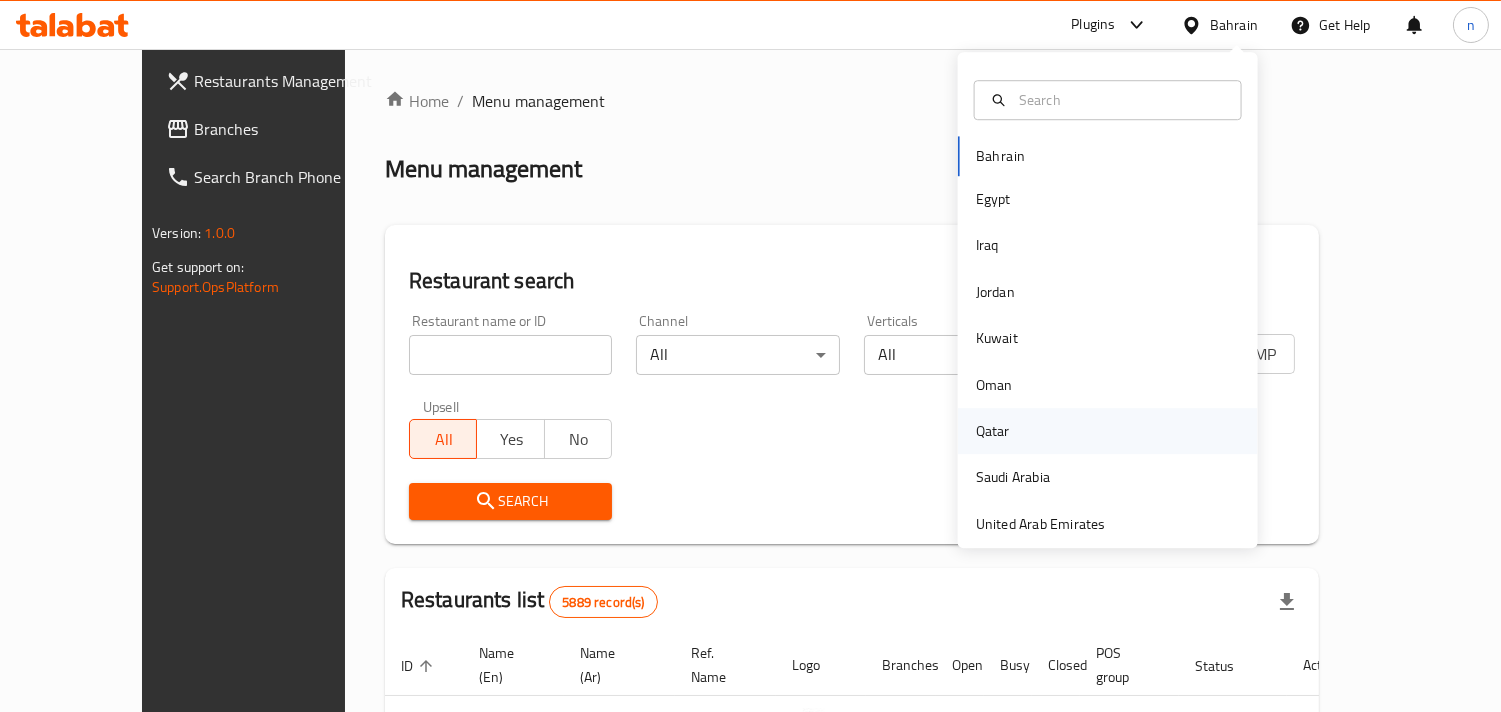 click on "Qatar" at bounding box center (993, 431) 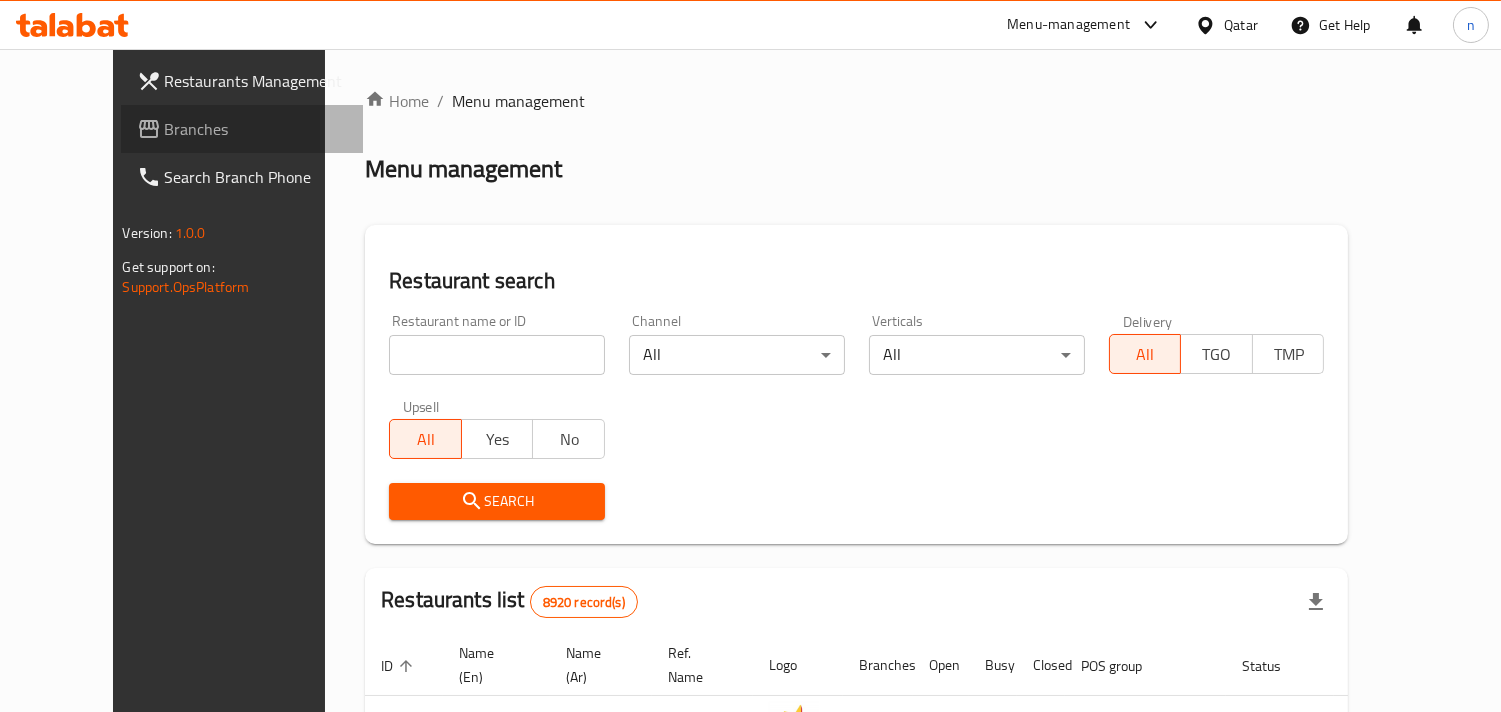 click on "Branches" at bounding box center (242, 129) 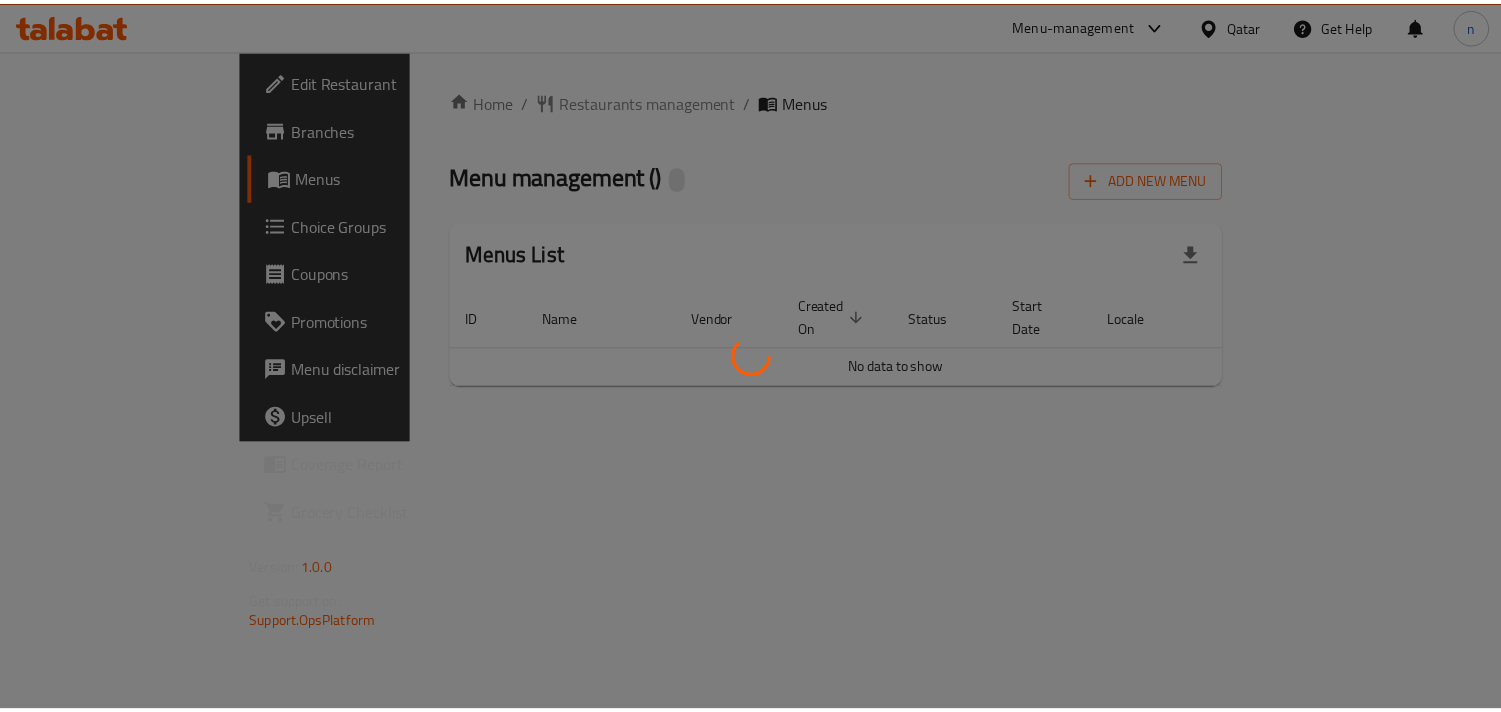 scroll, scrollTop: 0, scrollLeft: 0, axis: both 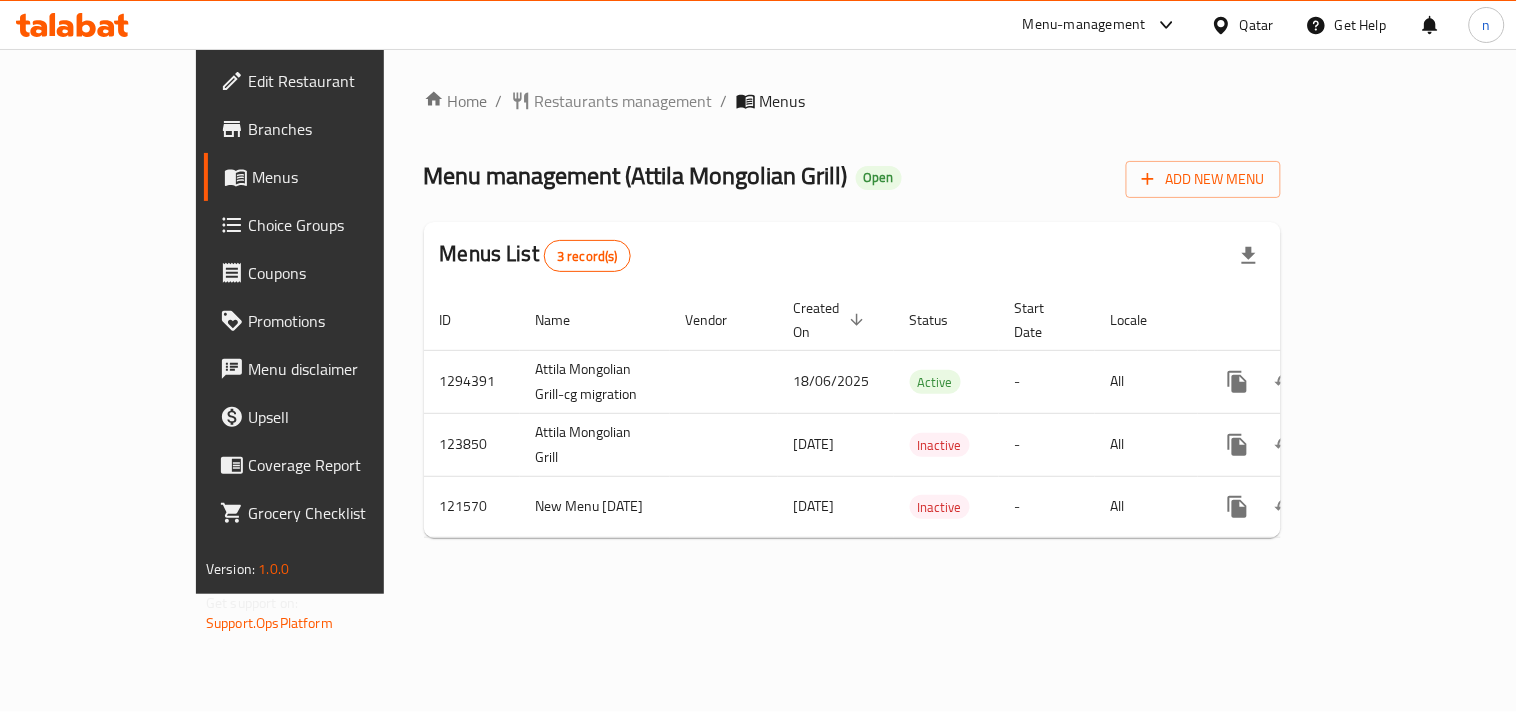 click 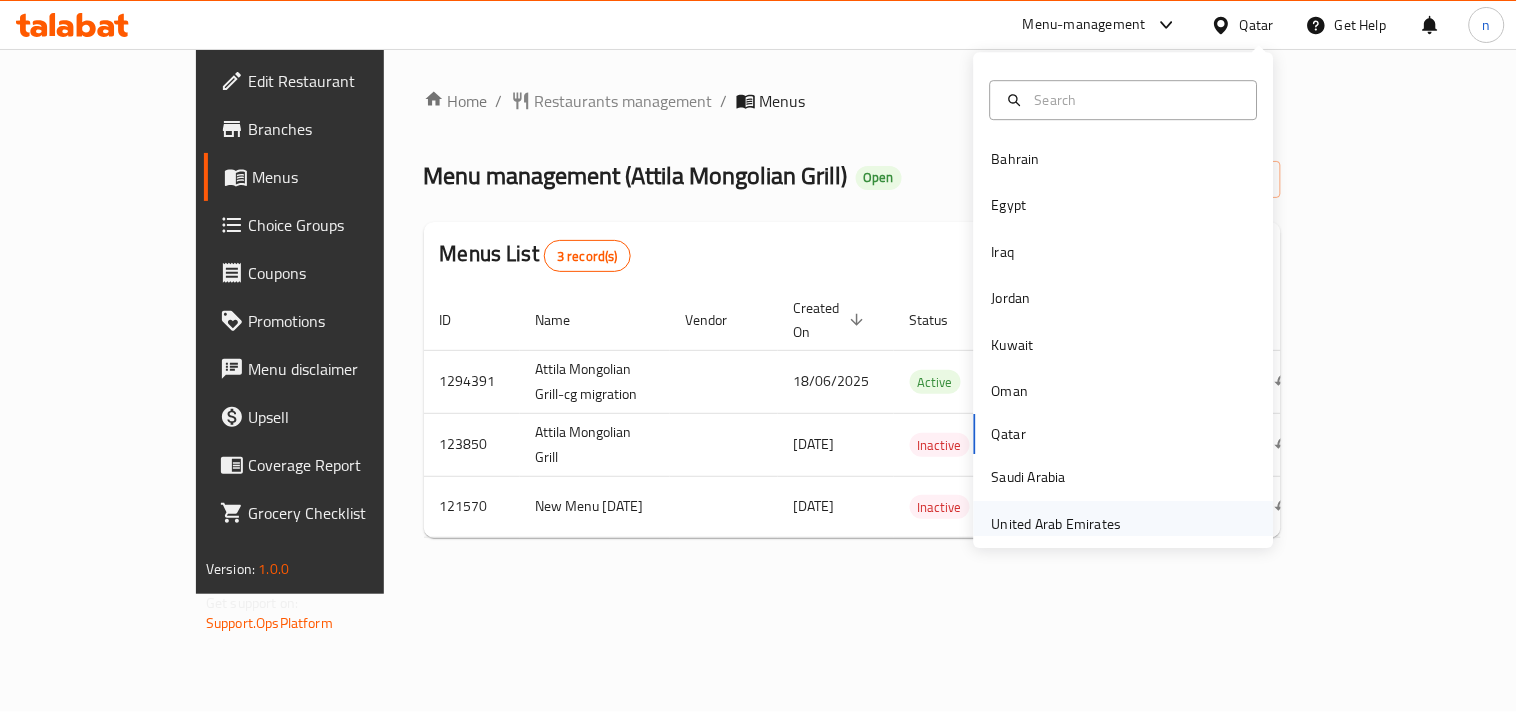 click on "United Arab Emirates" at bounding box center (1057, 524) 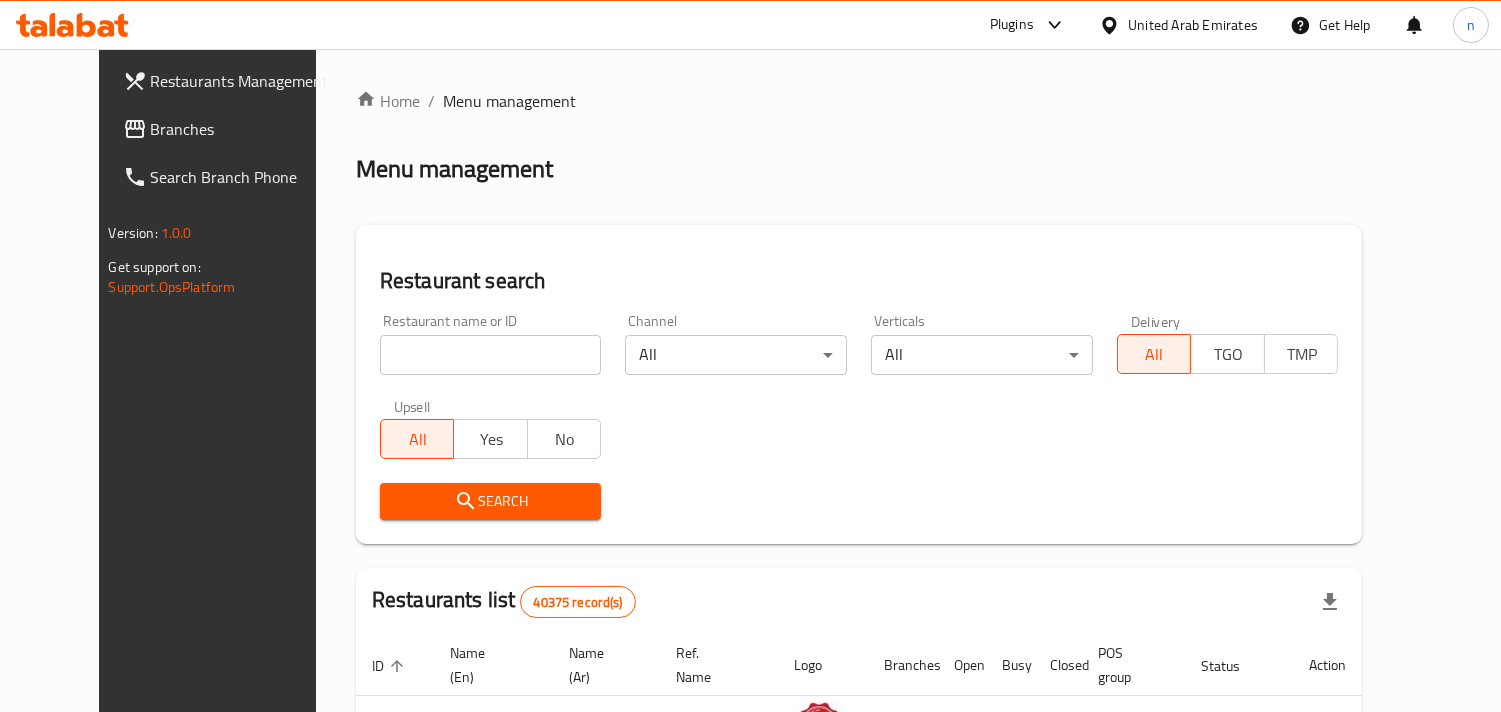 click on "Restaurants Management   Branches   Search Branch Phone  Version:    1.0.0  Get support on:    Support.OpsPlatform Home / Menu management Menu management Restaurant search Restaurant name or ID Restaurant name or ID Channel All ​ Verticals All ​ Delivery All TGO TMP Upsell All Yes No   Search Restaurants list   40375 record(s) ID sorted ascending Name (En) Name (Ar) Ref. Name Logo Branches Open Busy Closed POS group Status Action 328 Johnny Rockets جوني روكيتس 37 0 1 0 OPEN 330 French Connection فرنش كونكشن 1 0 0 0 INACTIVE 339 Arz Lebanon أرز لبنان Al Karama,Al Barsha & Mirdif 9 1 0 2 OPEN 340 Mega Wraps ميجا رابس 3 0 0 0 INACTIVE 342 Sandella's Flatbread Cafe سانديلاز فلات براد 7 0 0 0 INACTIVE 343 Dragon Hut كوخ التنين 1 0 0 0 INACTIVE 348 Thai Kitchen المطبخ التايلندى 1 0 0 0 INACTIVE 349 Mughal  موغل 1 0 0 0 HIDDEN 350 HOT N COOL (Old) هوت و كول 1 0 0 0 INACTIVE 355 Al Habasha  الحبشة 11 1 0 0 HIDDEN 10" at bounding box center (751, 725) 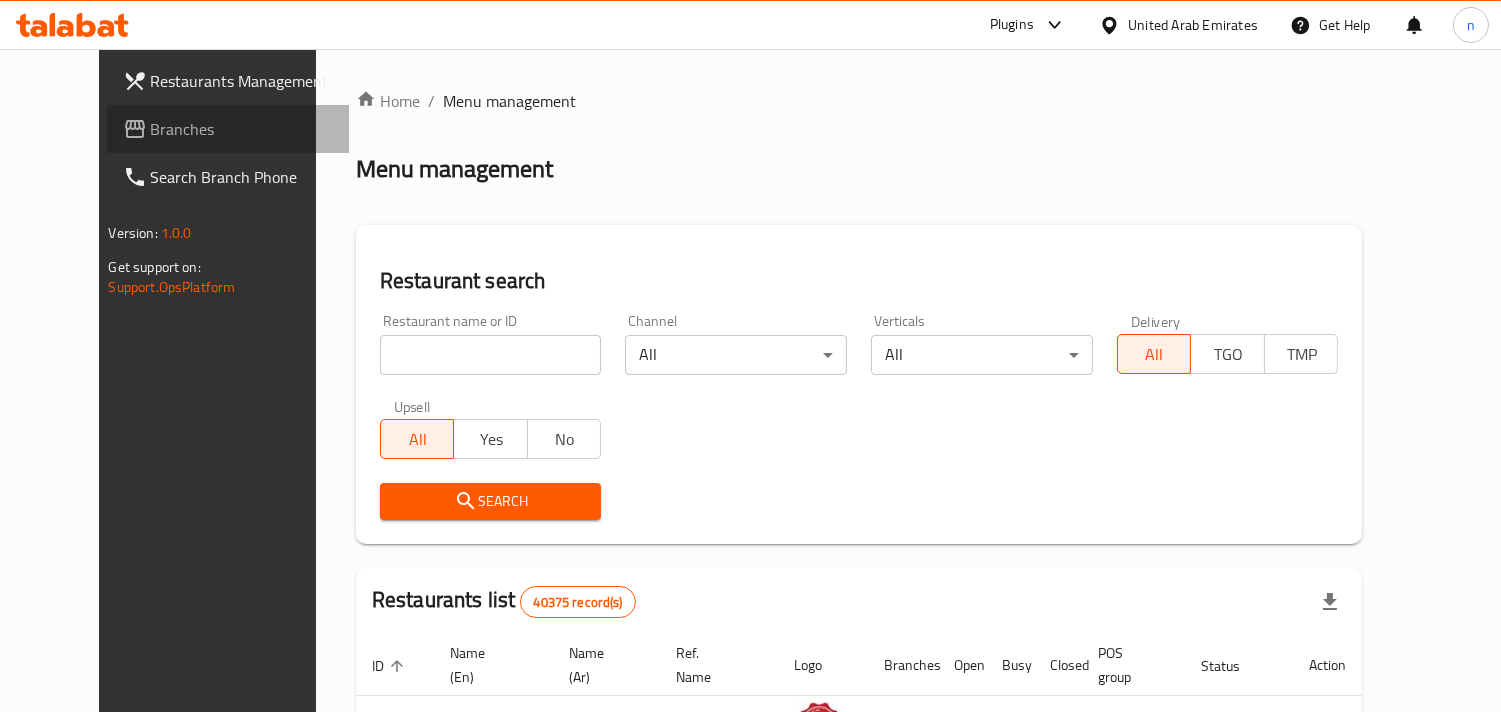 click on "Branches" at bounding box center (242, 129) 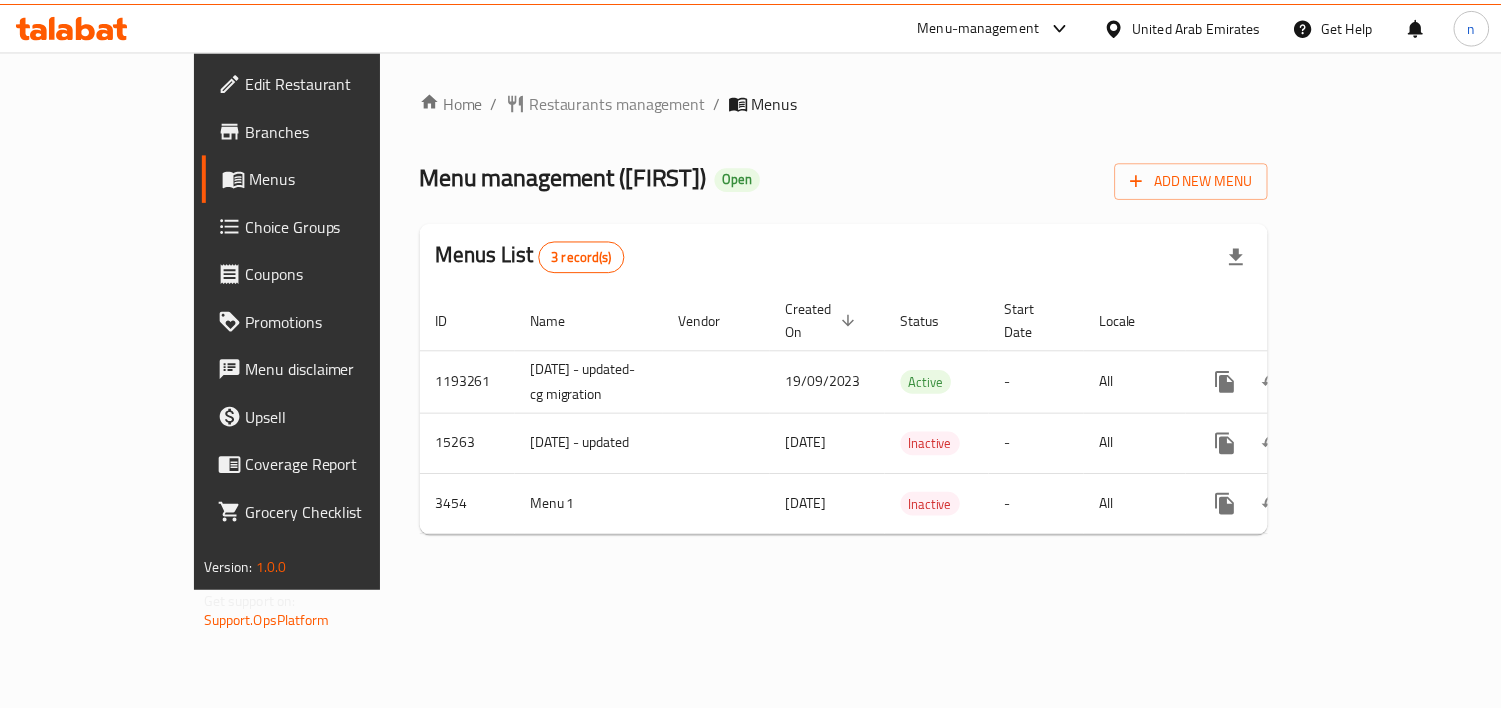 scroll, scrollTop: 0, scrollLeft: 0, axis: both 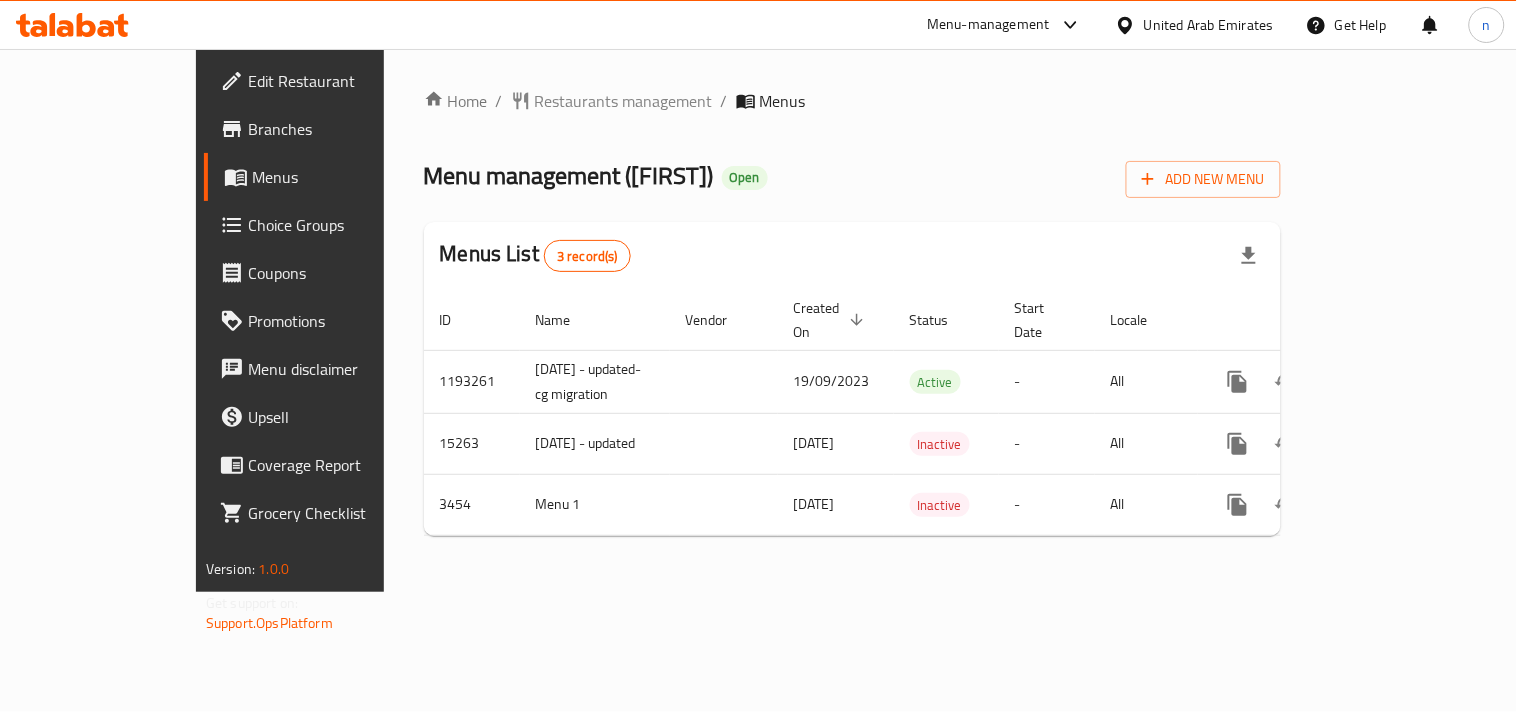 click 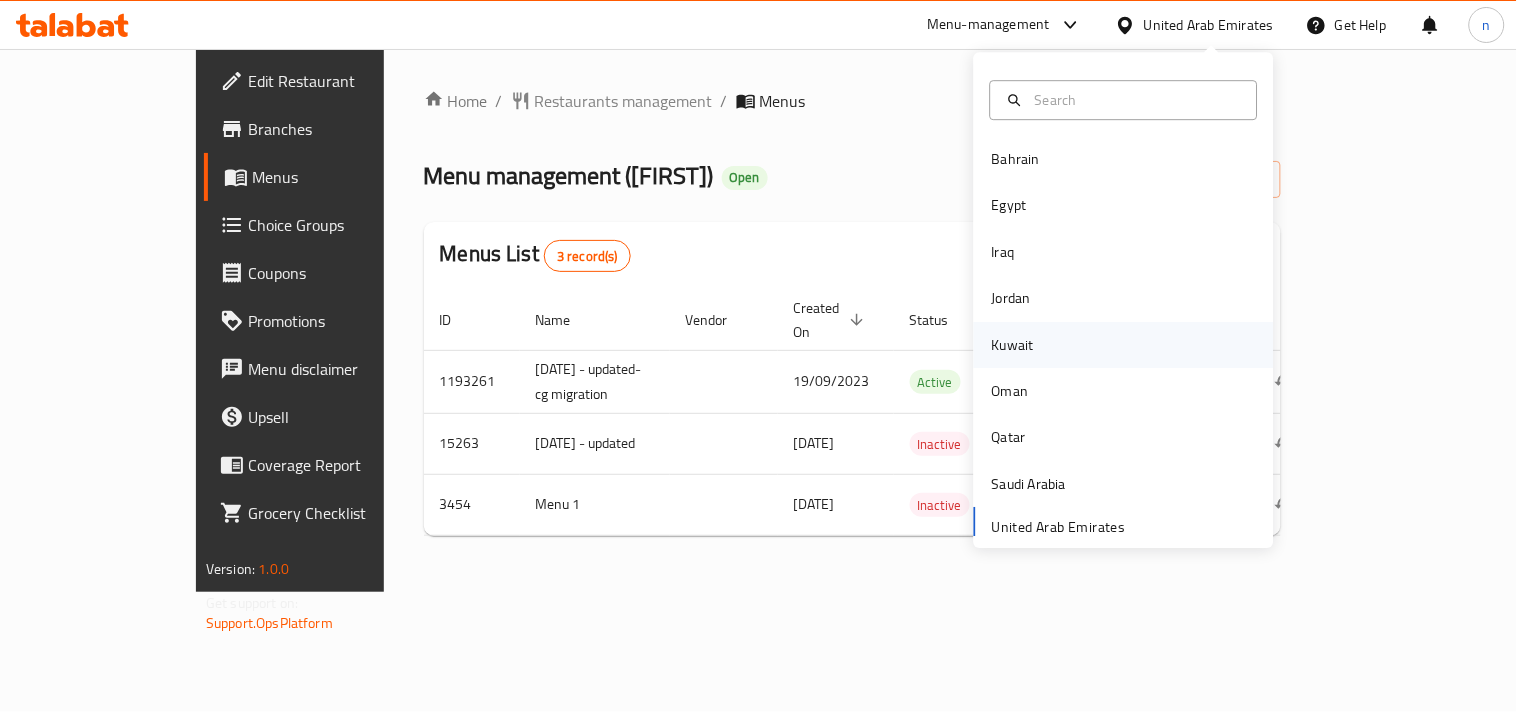 click on "Kuwait" at bounding box center (1013, 345) 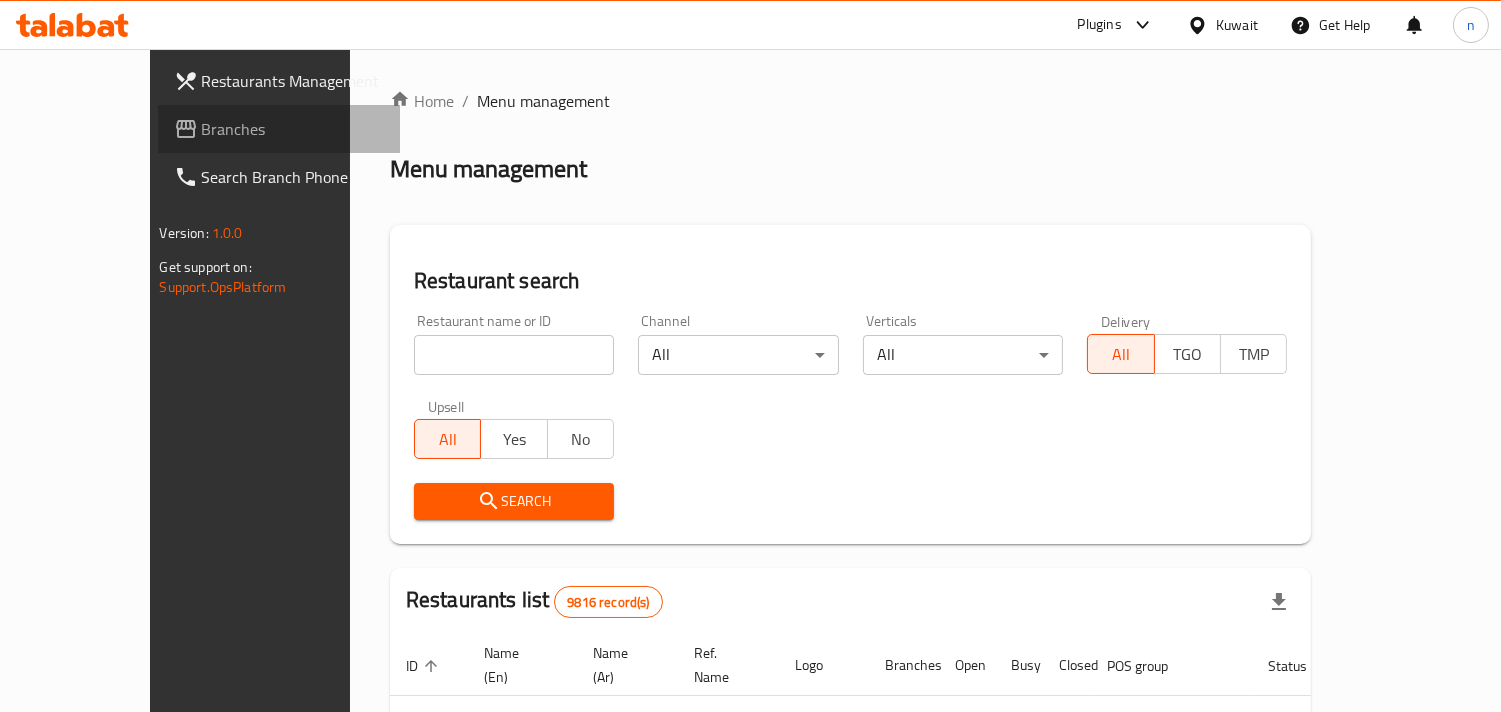 click on "Branches" at bounding box center (293, 129) 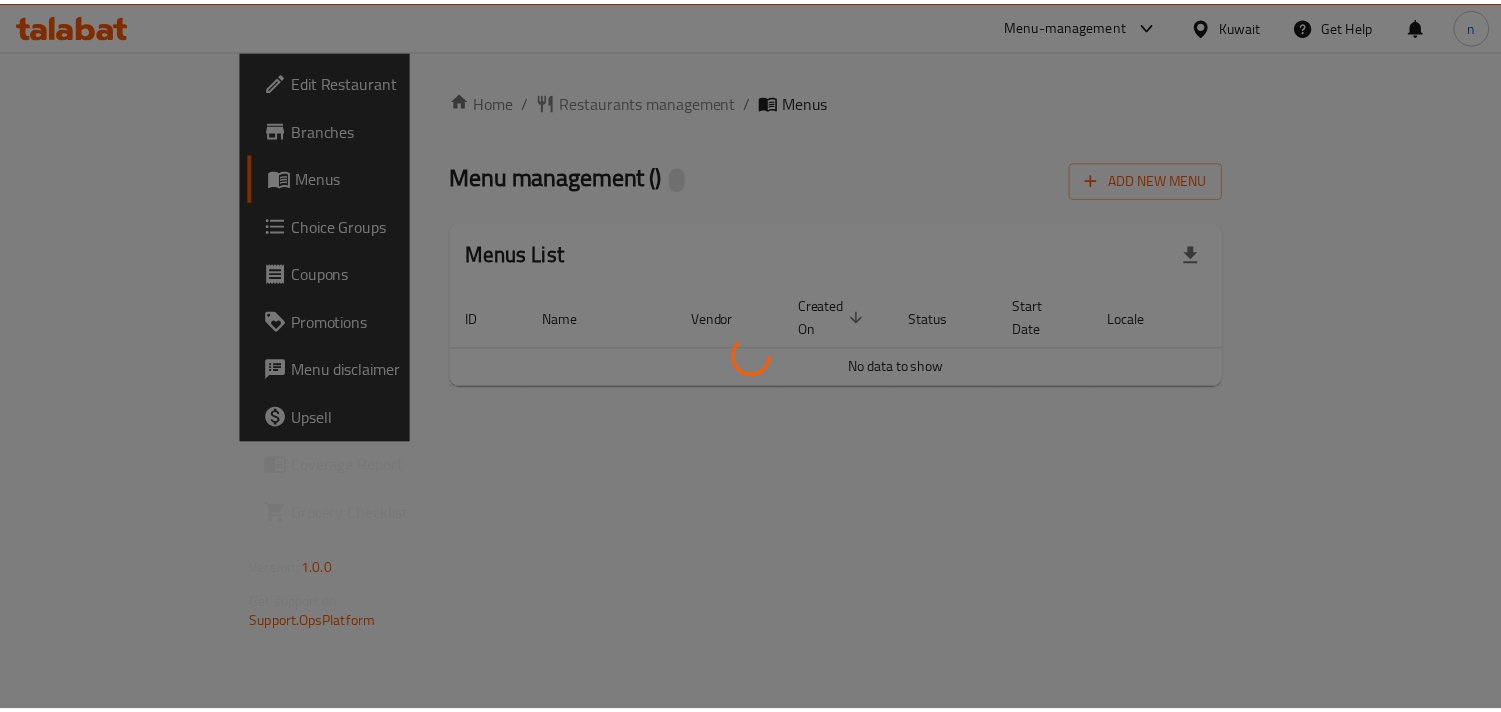 scroll, scrollTop: 0, scrollLeft: 0, axis: both 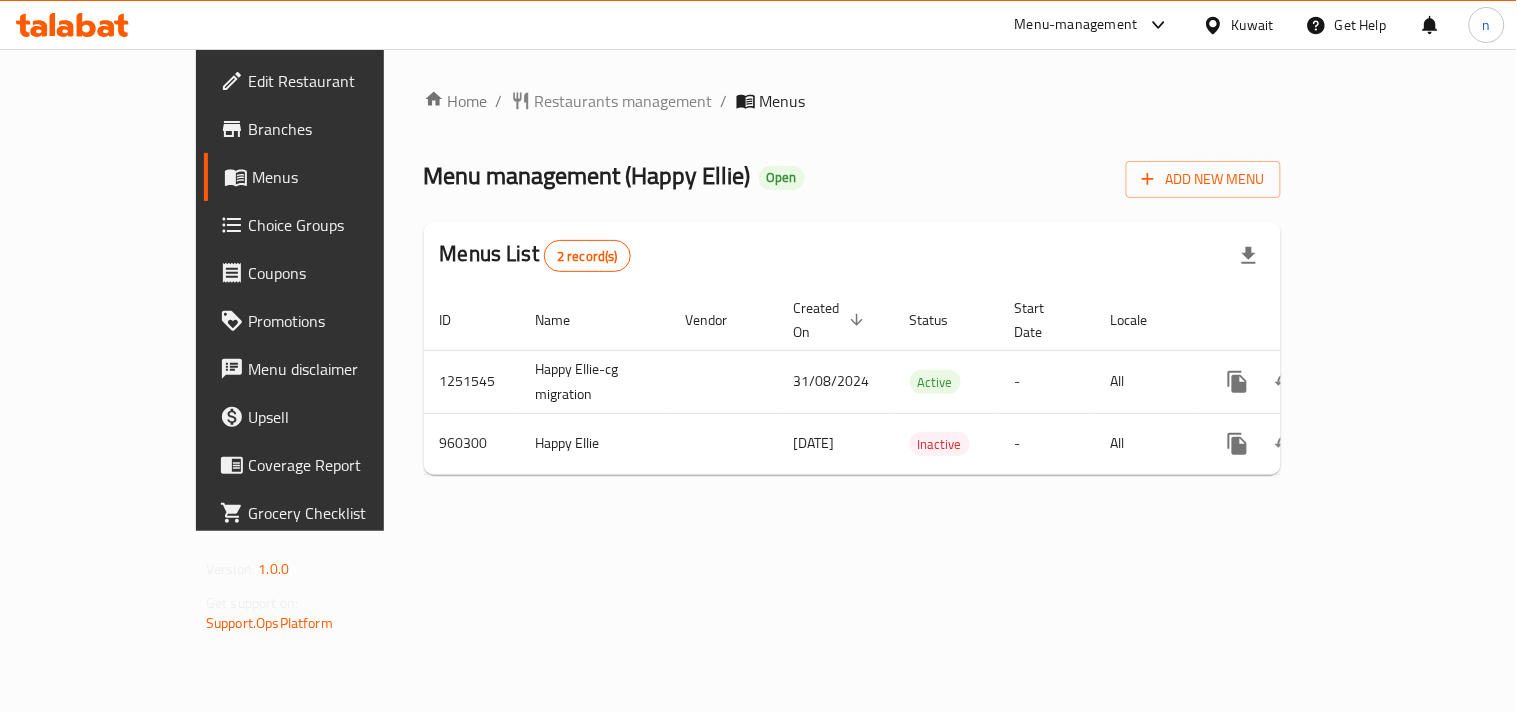 click 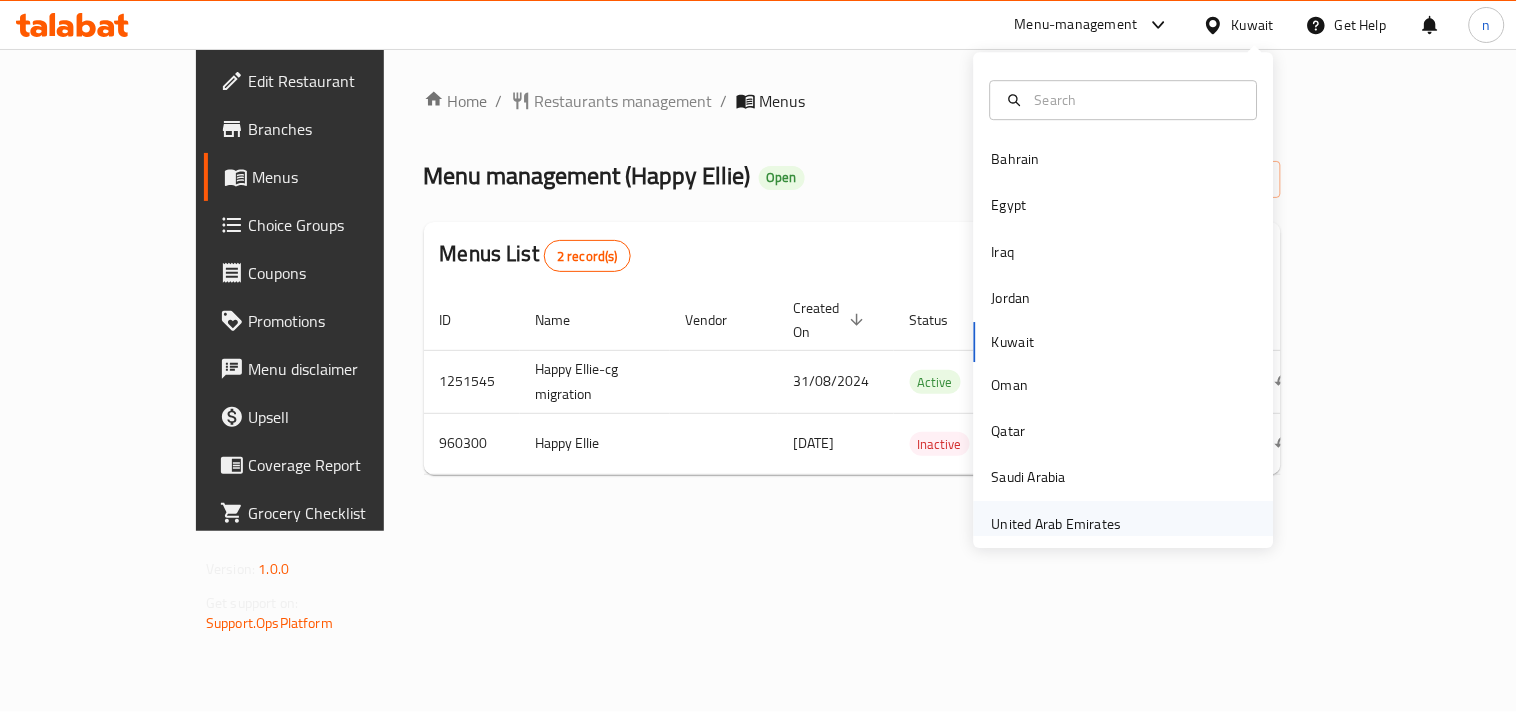 click on "United Arab Emirates" at bounding box center [1057, 524] 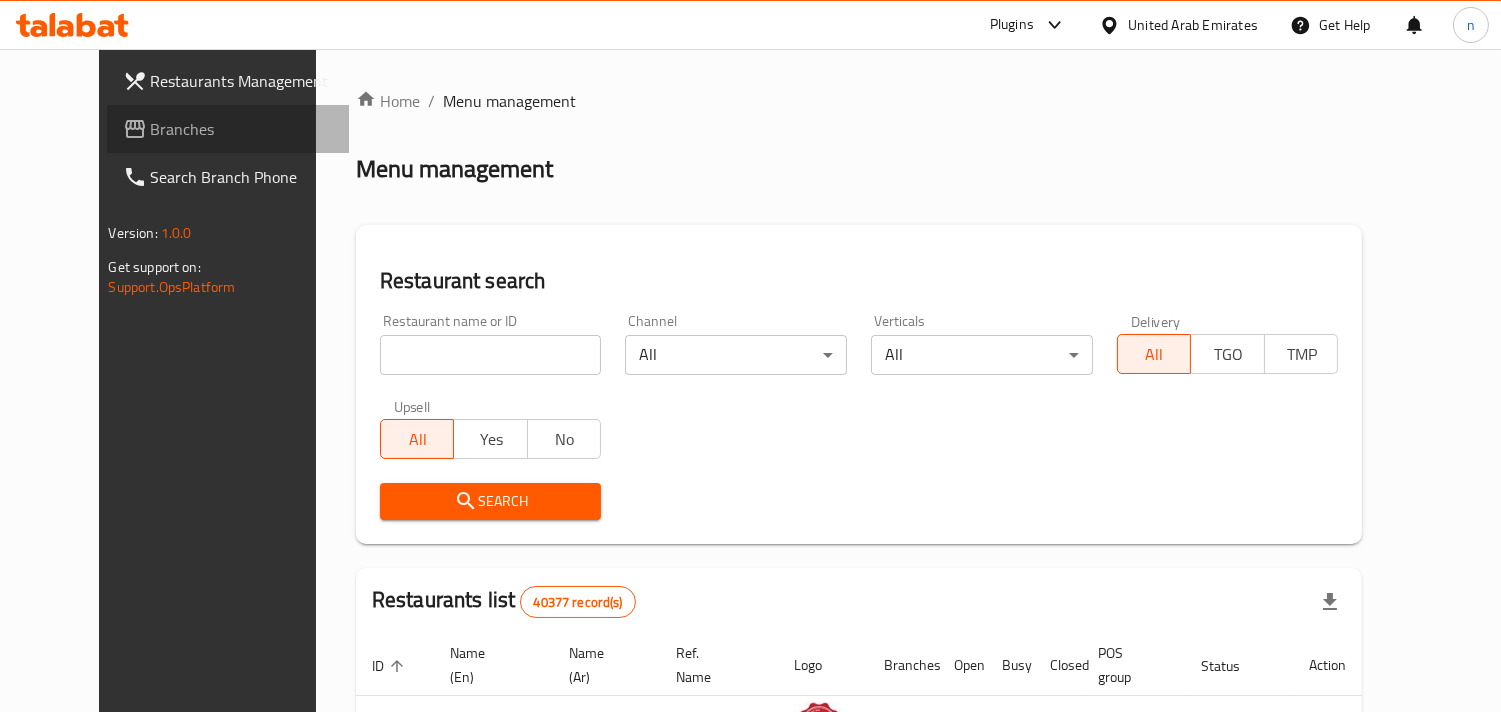 click on "Branches" at bounding box center (242, 129) 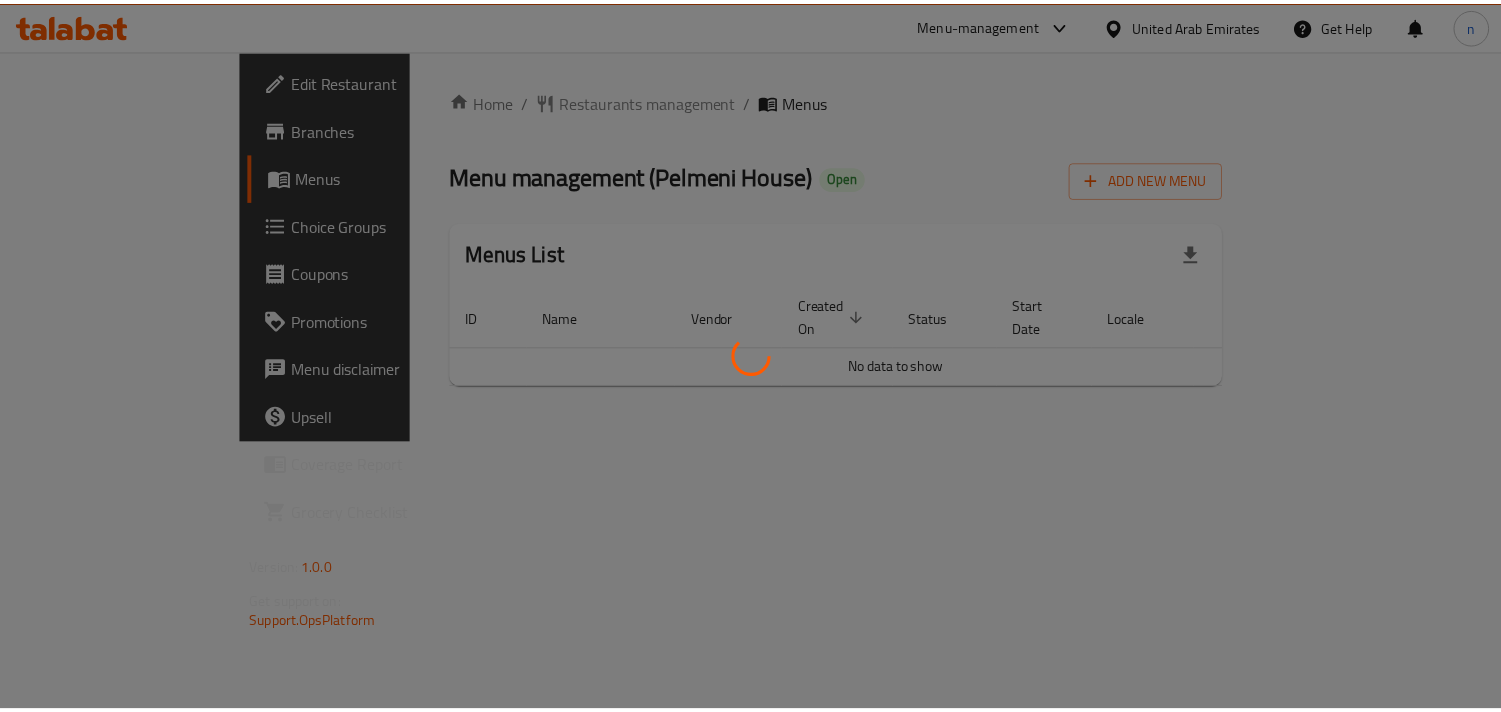 scroll, scrollTop: 0, scrollLeft: 0, axis: both 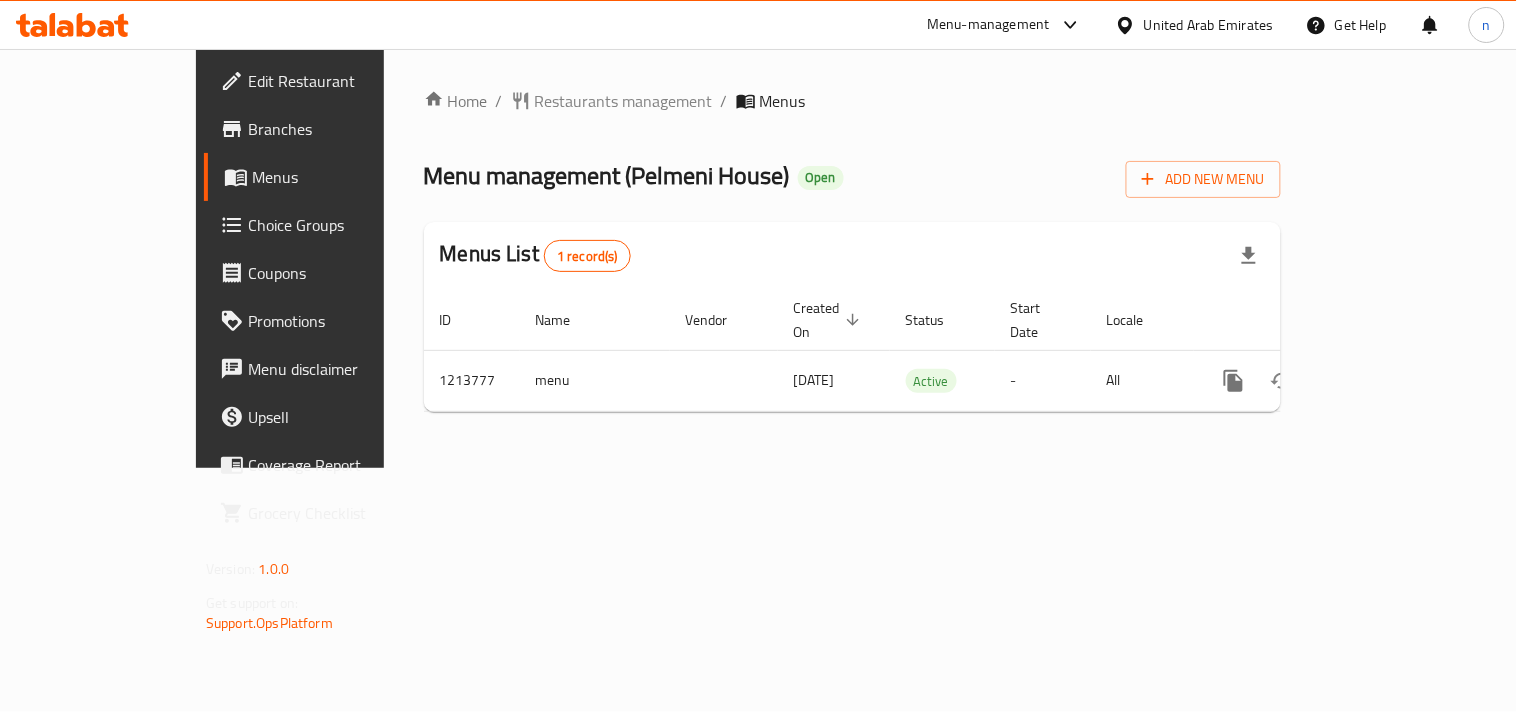 click 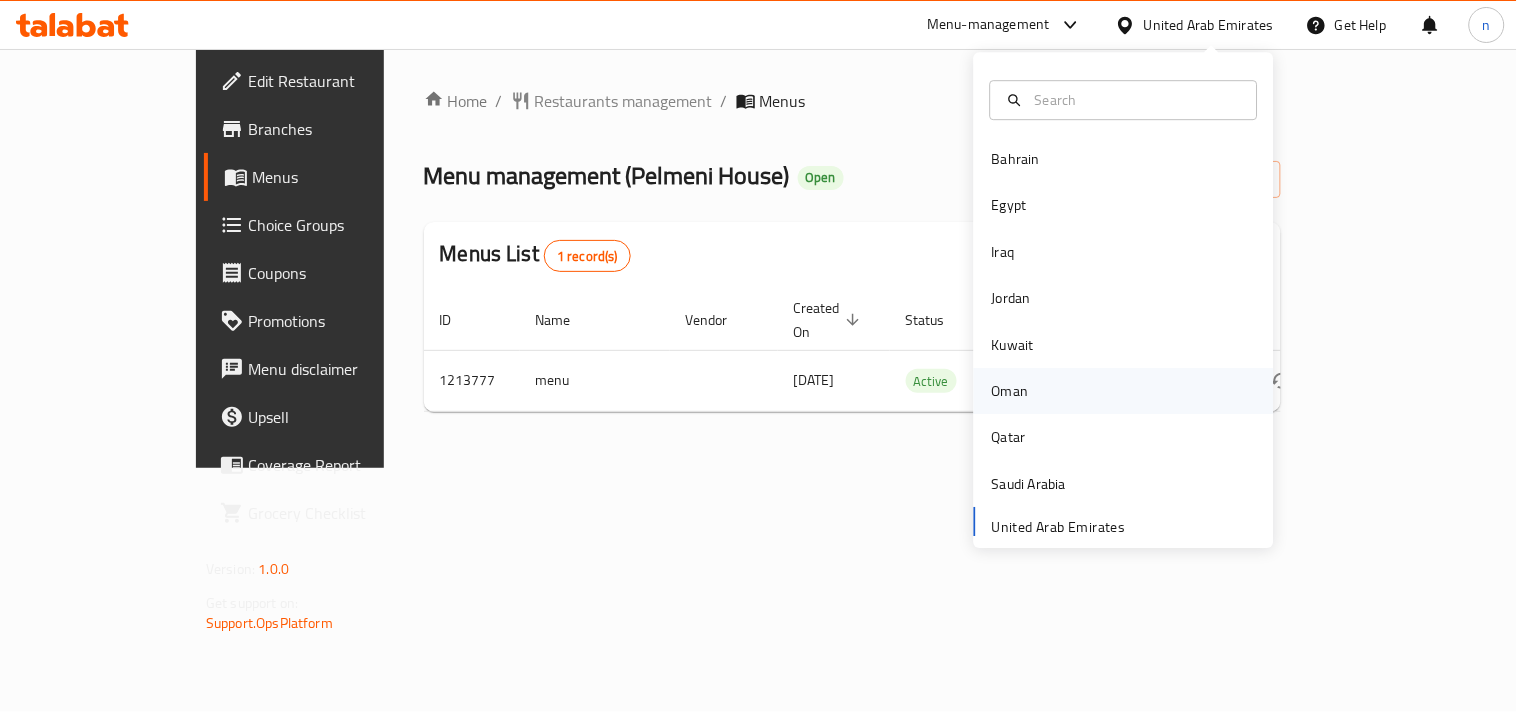 click on "Oman" at bounding box center [1010, 391] 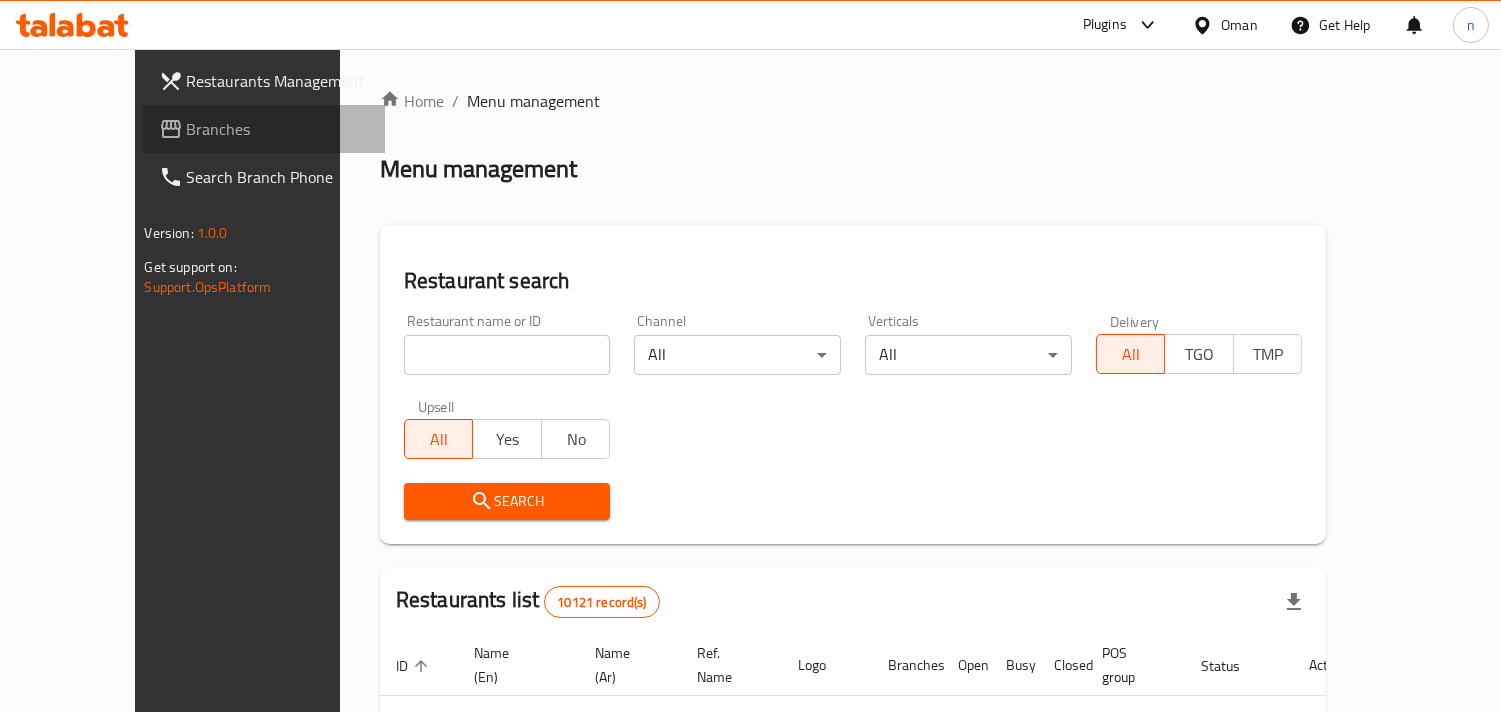 click on "Branches" at bounding box center [278, 129] 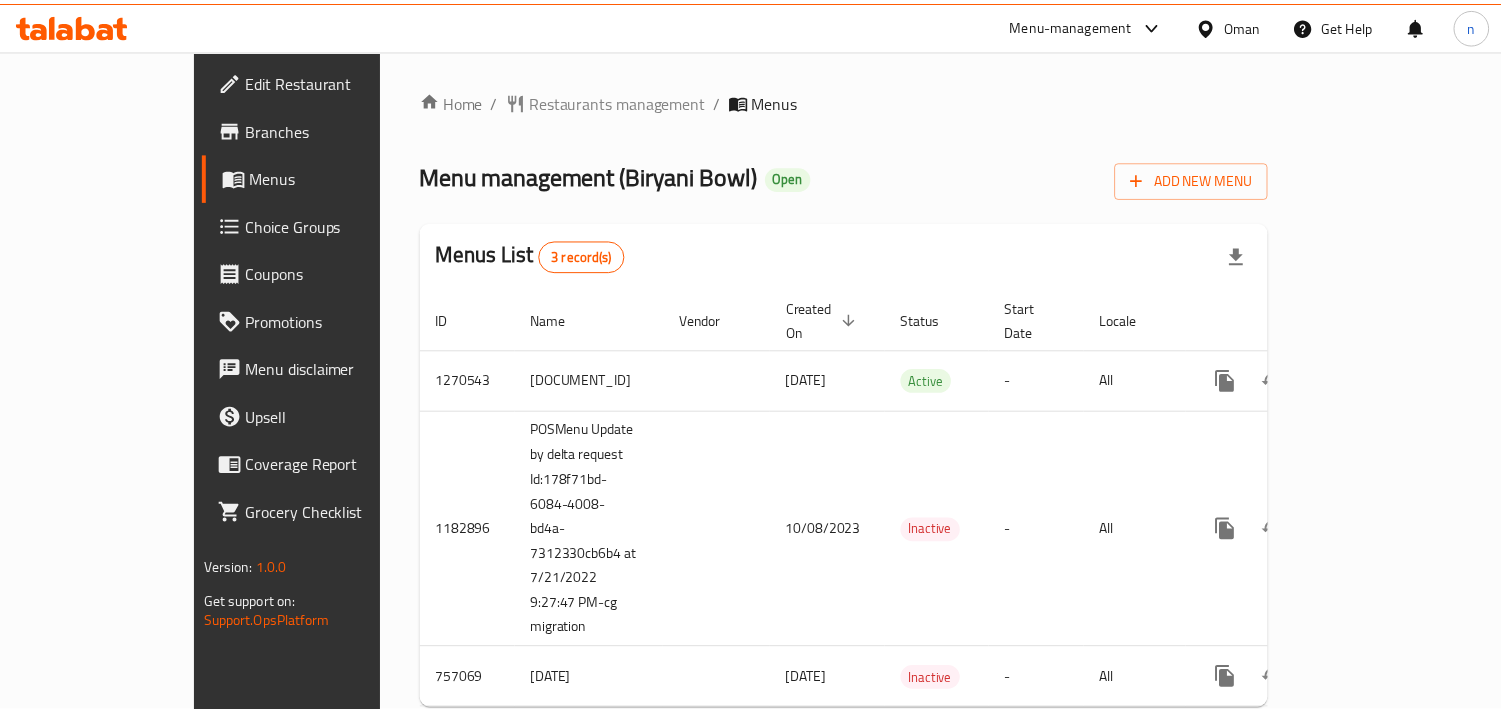 scroll, scrollTop: 0, scrollLeft: 0, axis: both 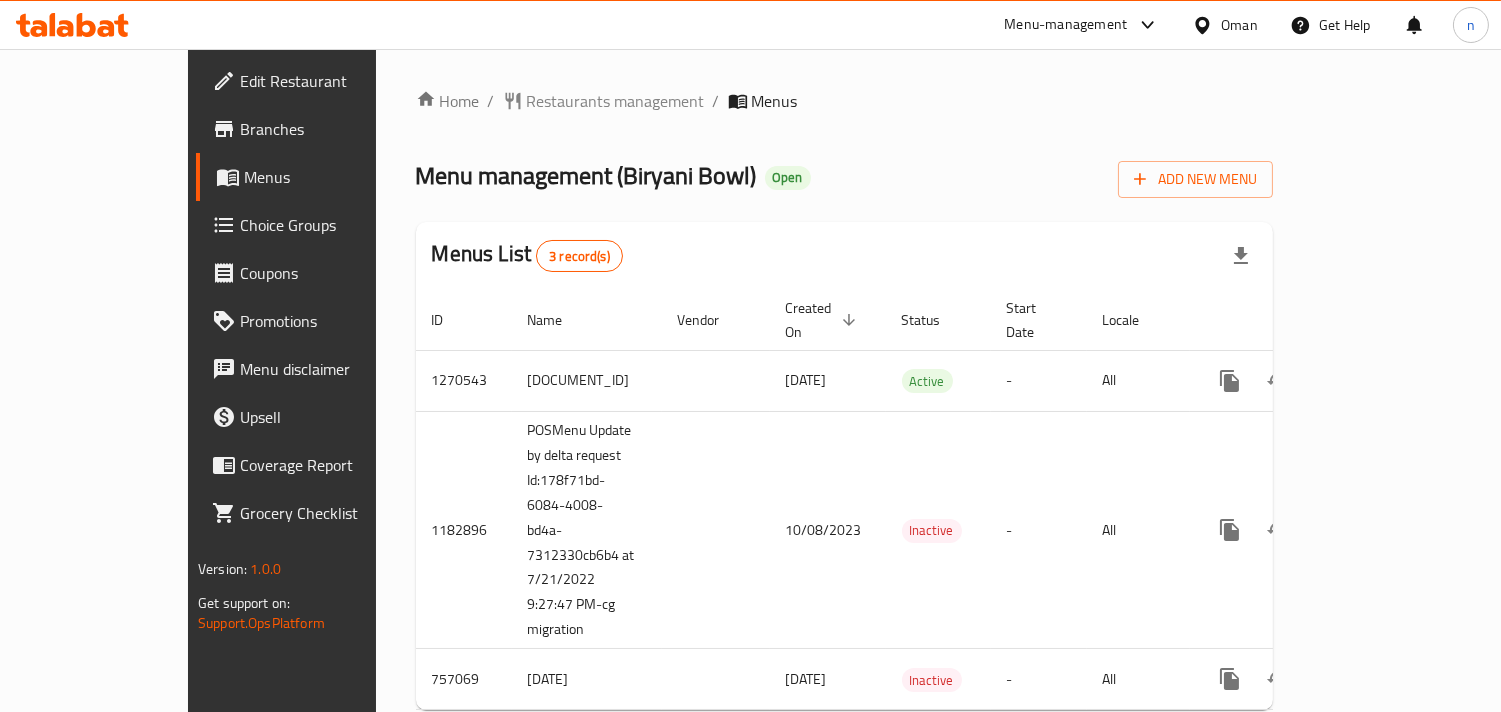 click 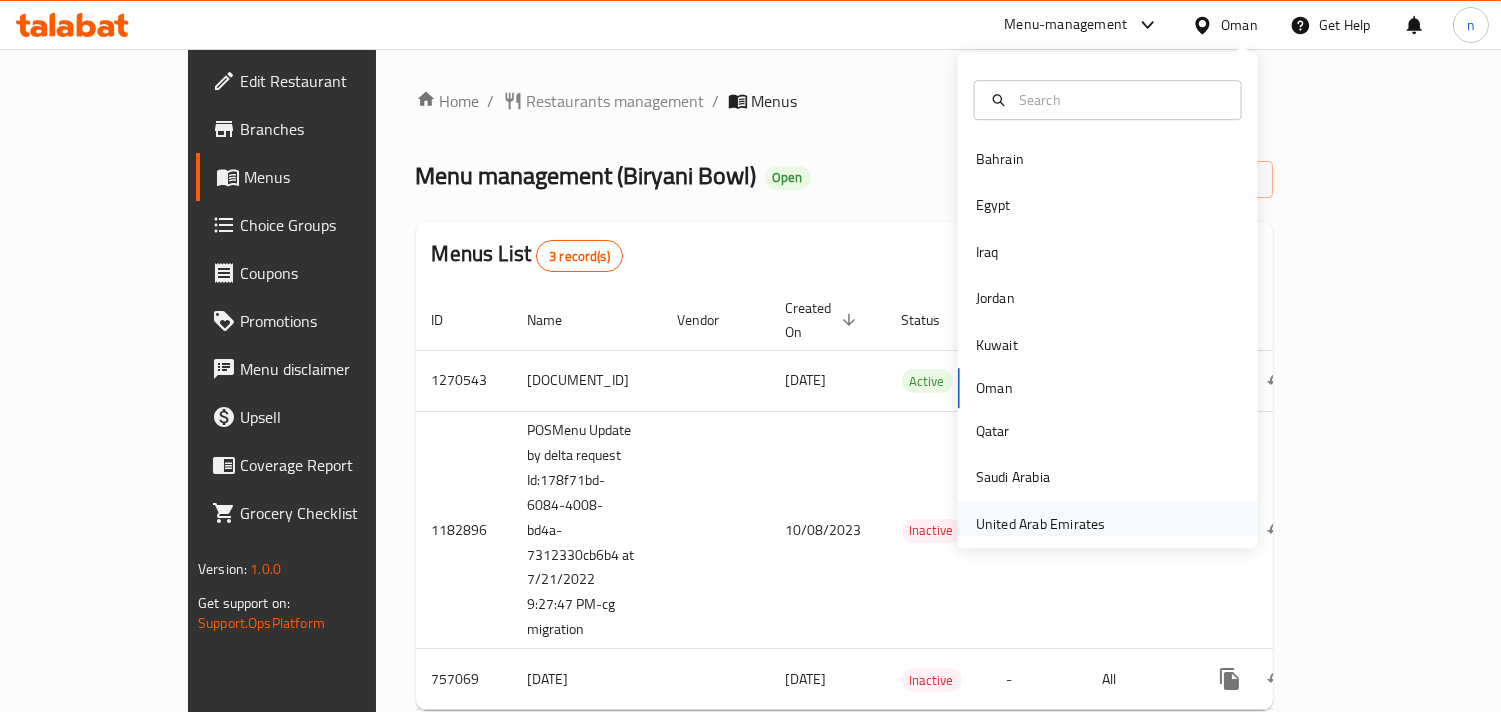 click on "United Arab Emirates" at bounding box center (1041, 524) 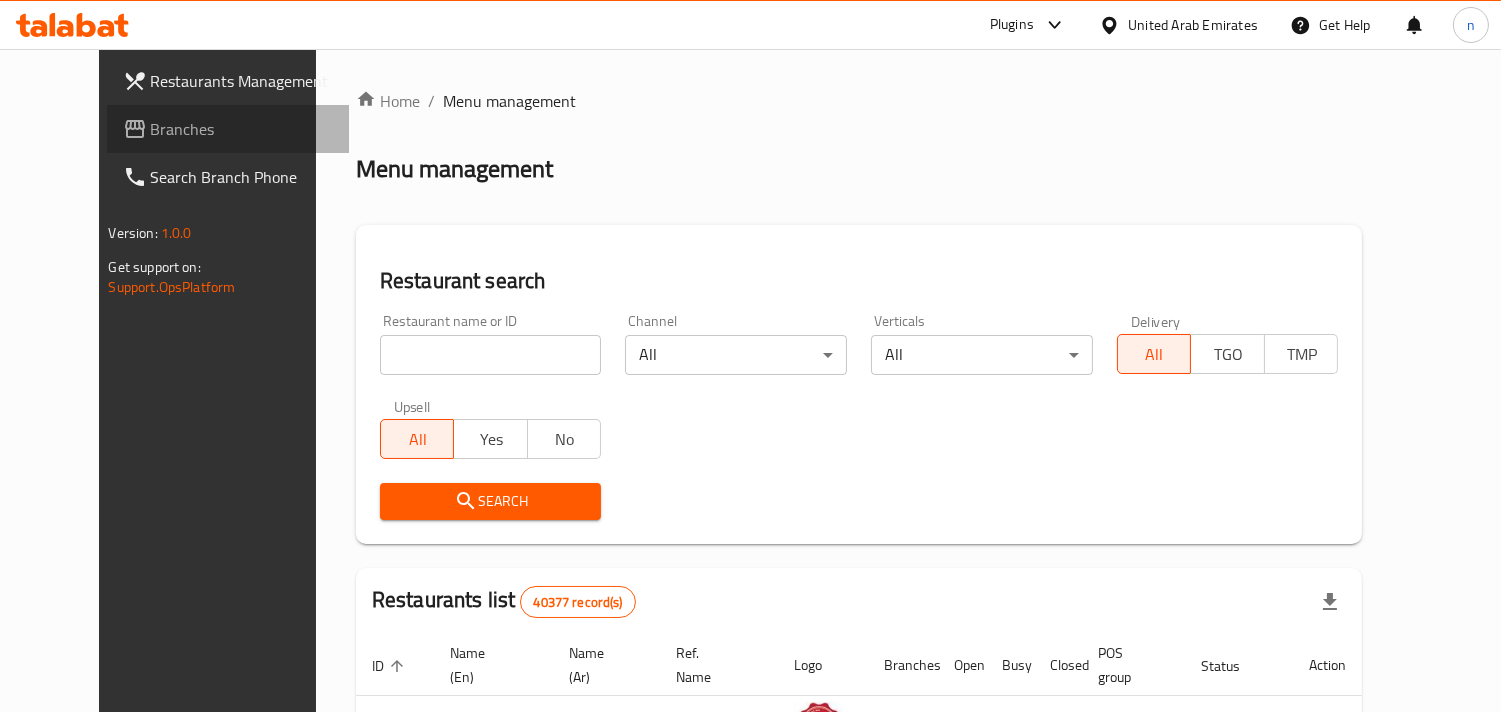 click on "Branches" at bounding box center [242, 129] 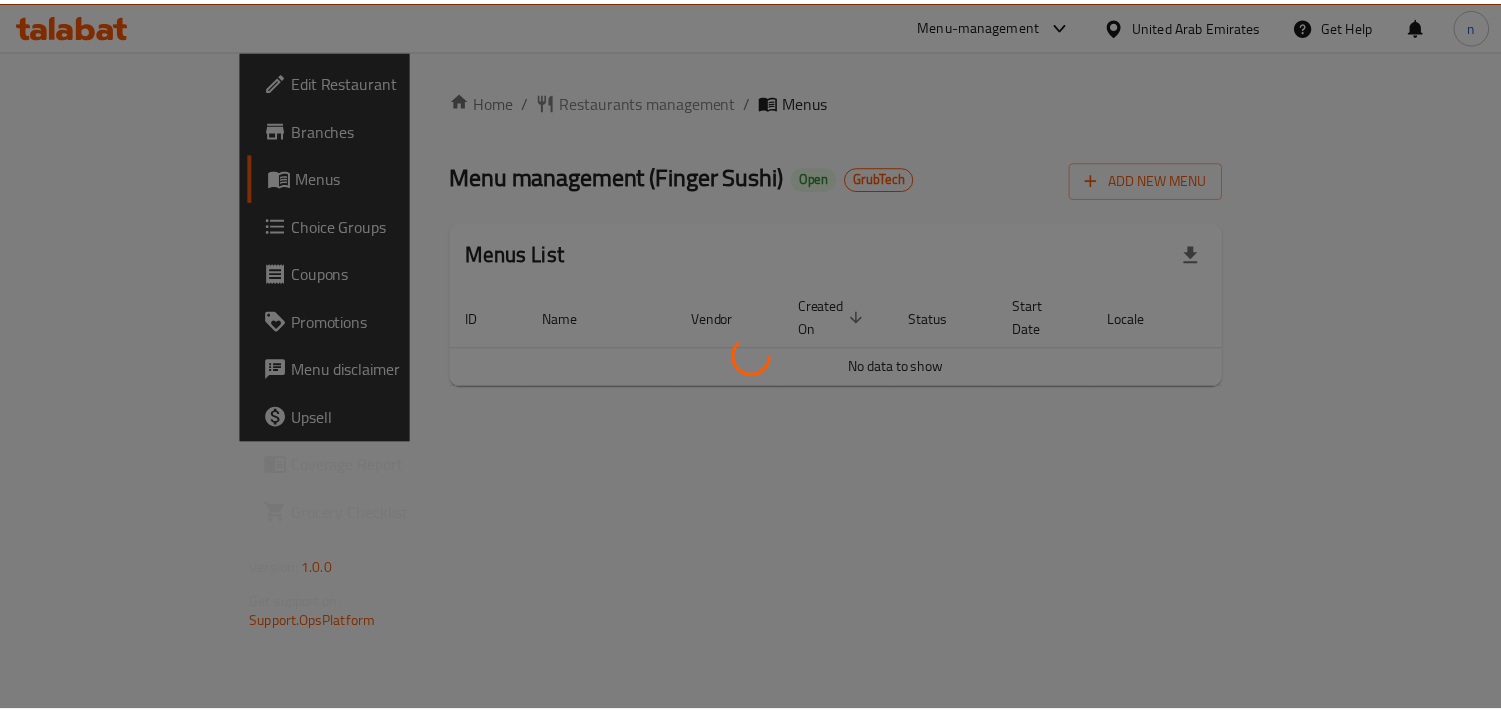 scroll, scrollTop: 0, scrollLeft: 0, axis: both 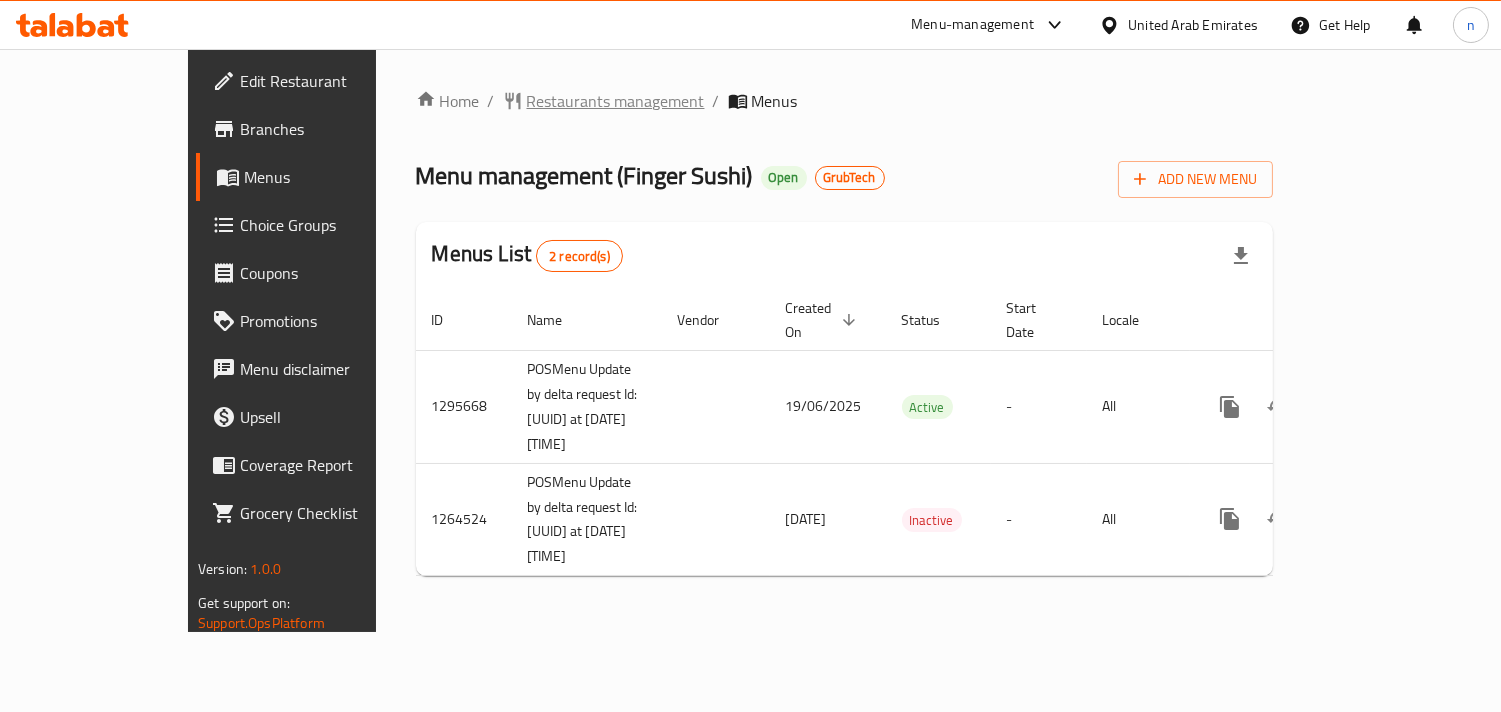 click on "Restaurants management" at bounding box center (616, 101) 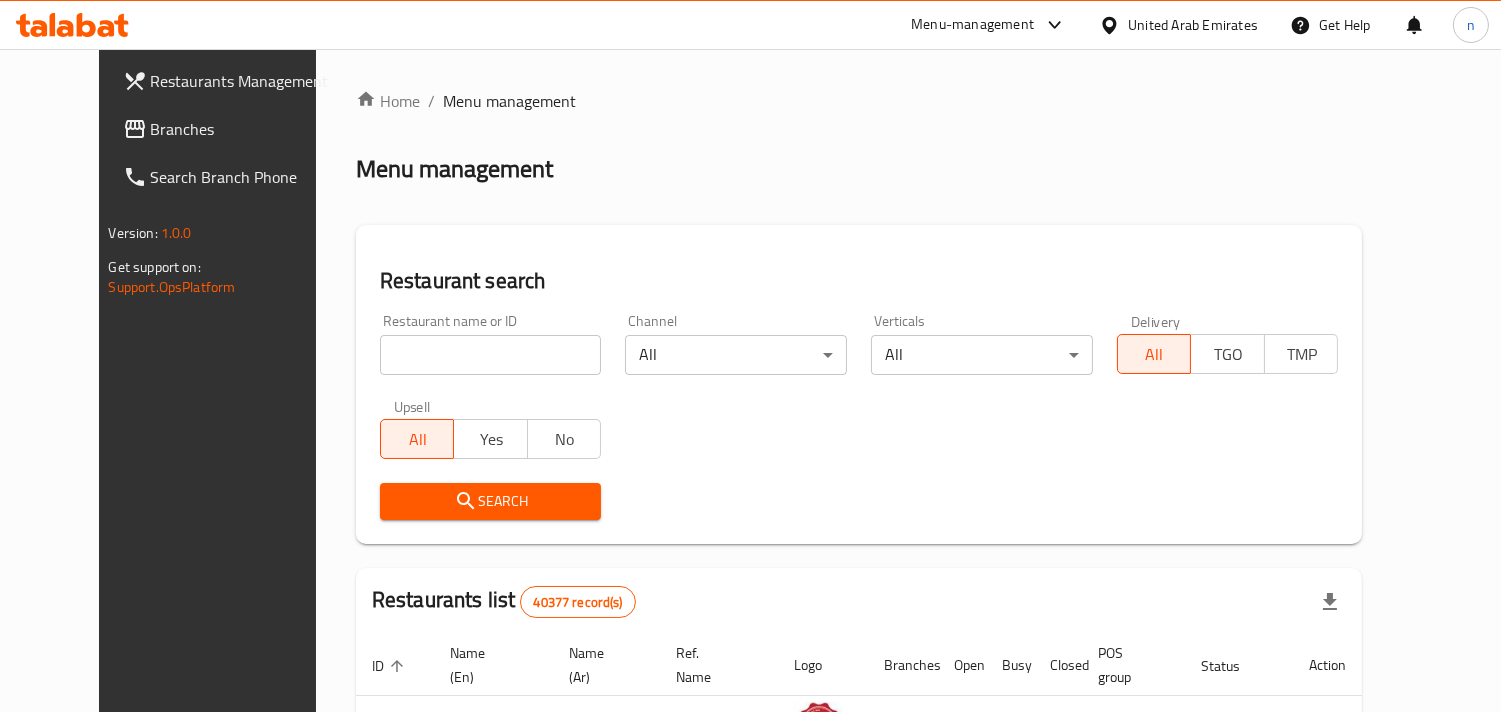 click at bounding box center (491, 355) 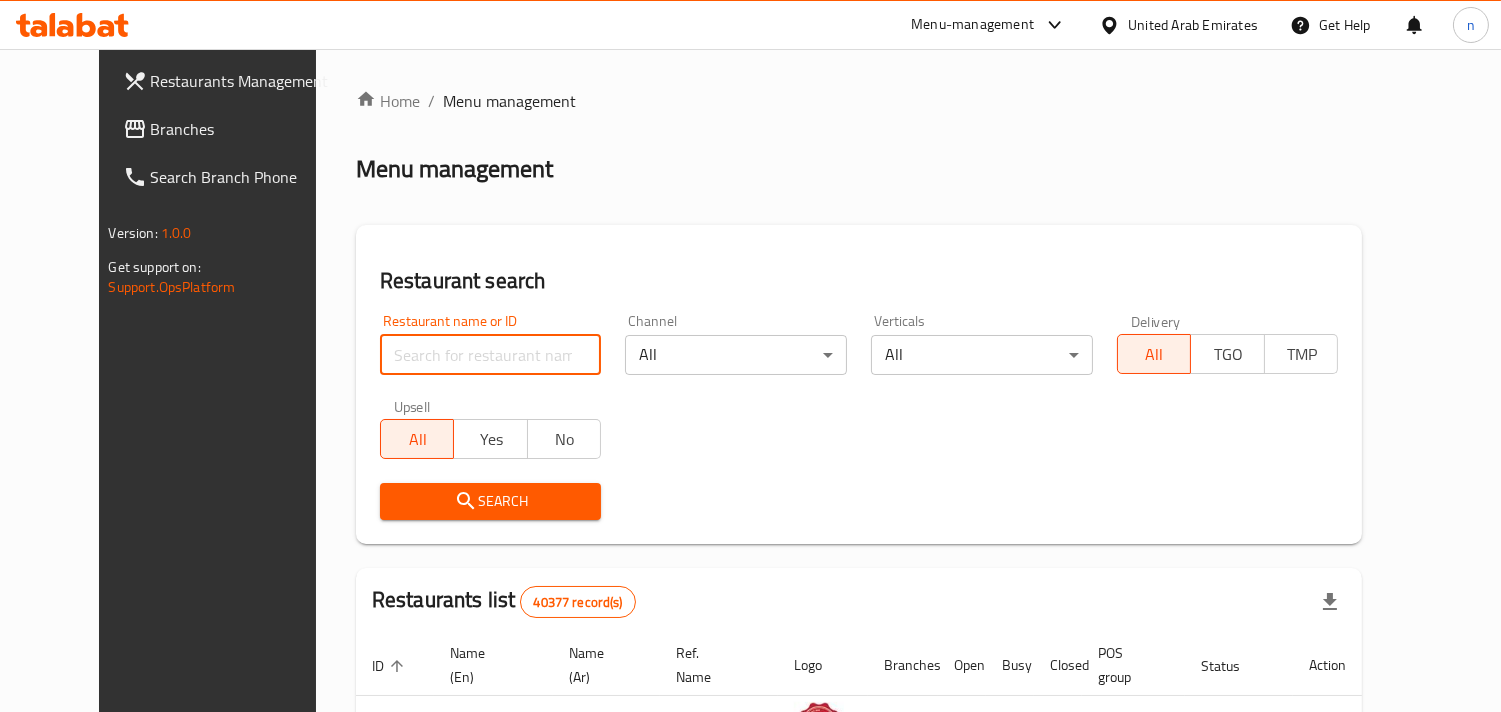 paste on "686391" 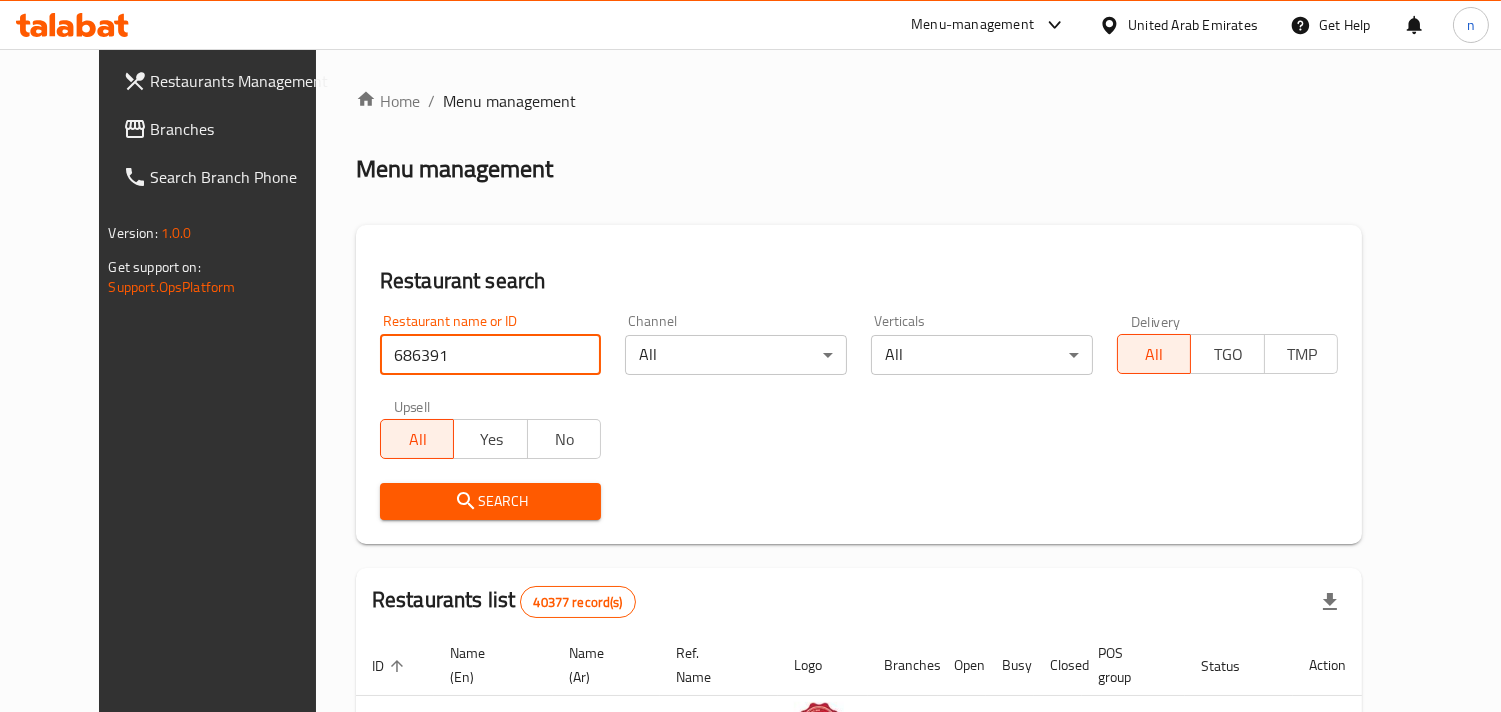 type on "686391" 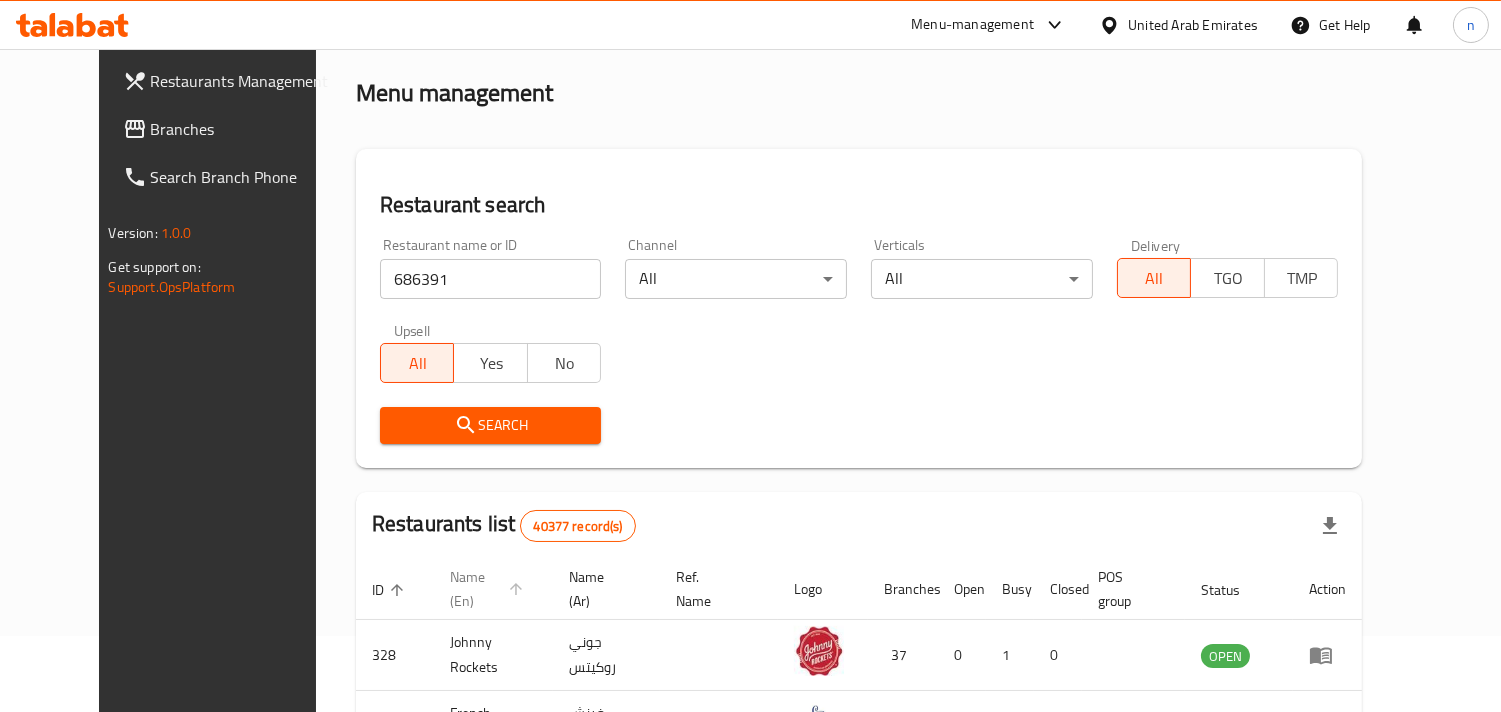 scroll, scrollTop: 28, scrollLeft: 0, axis: vertical 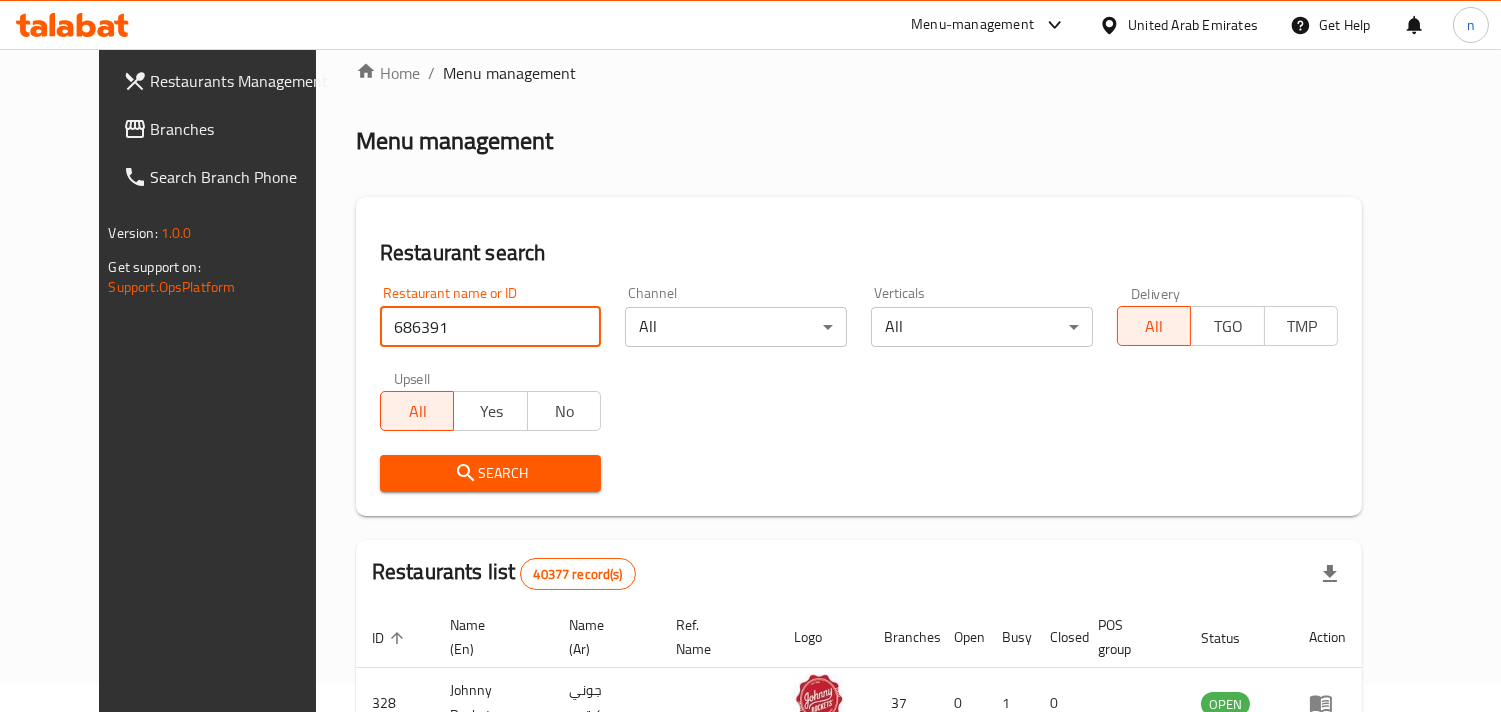 click on "686391" at bounding box center (491, 327) 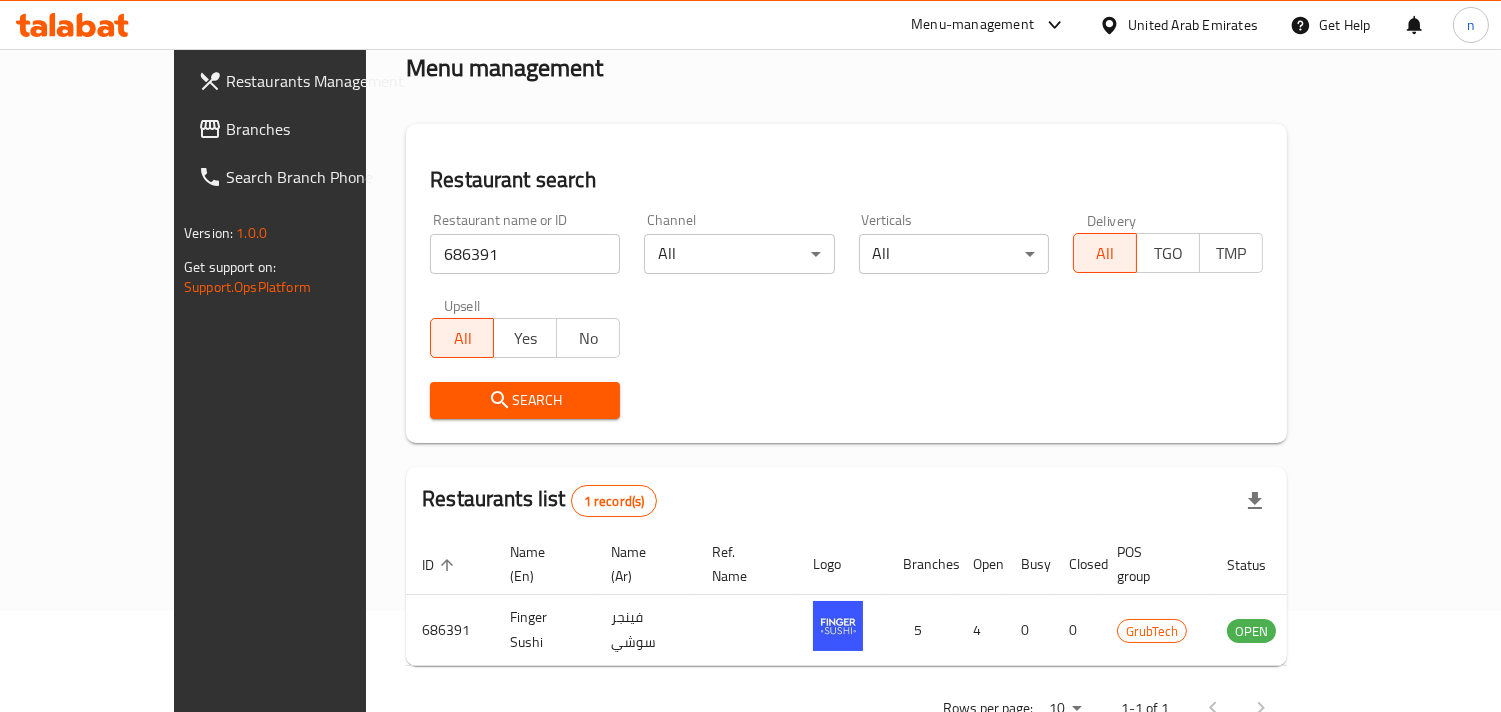 scroll, scrollTop: 30, scrollLeft: 0, axis: vertical 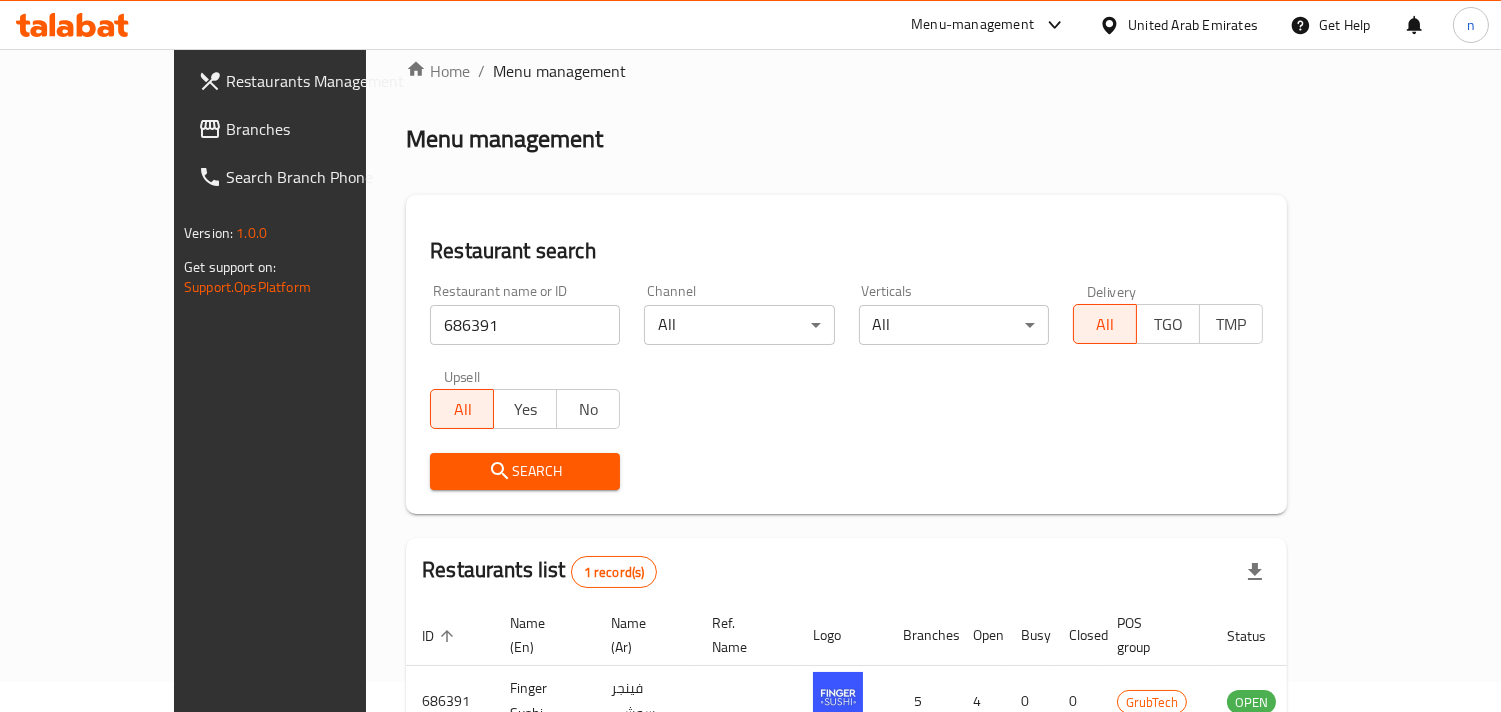 click 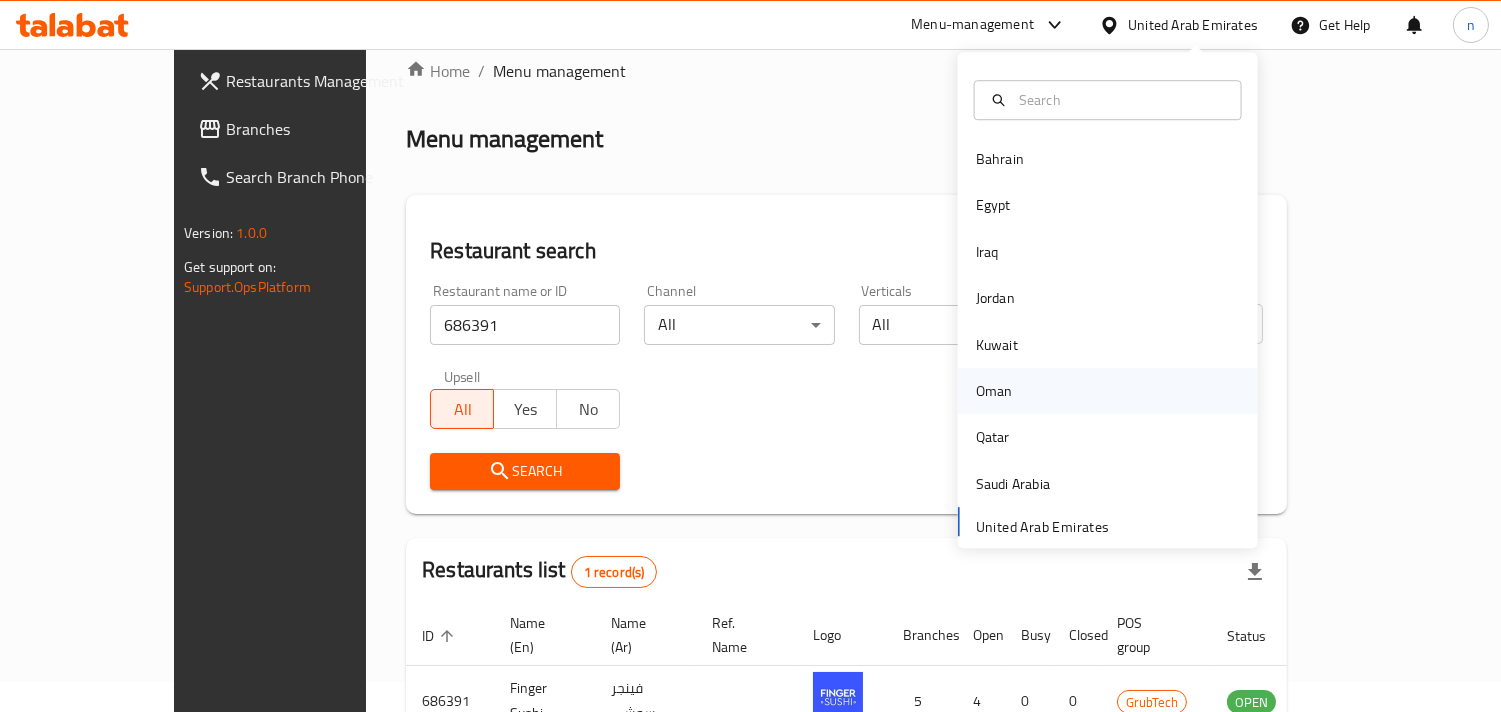 click on "Oman" at bounding box center [994, 391] 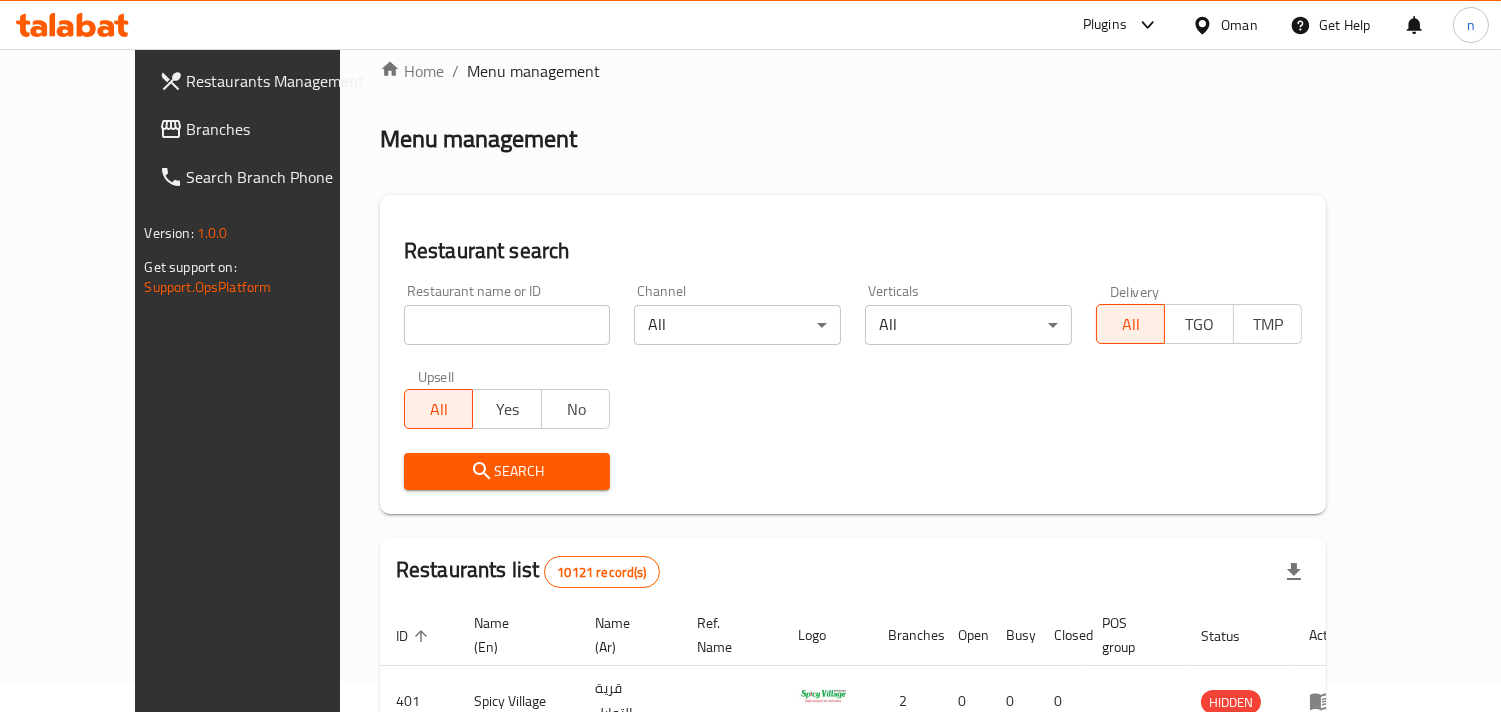 click on "Branches" at bounding box center (278, 129) 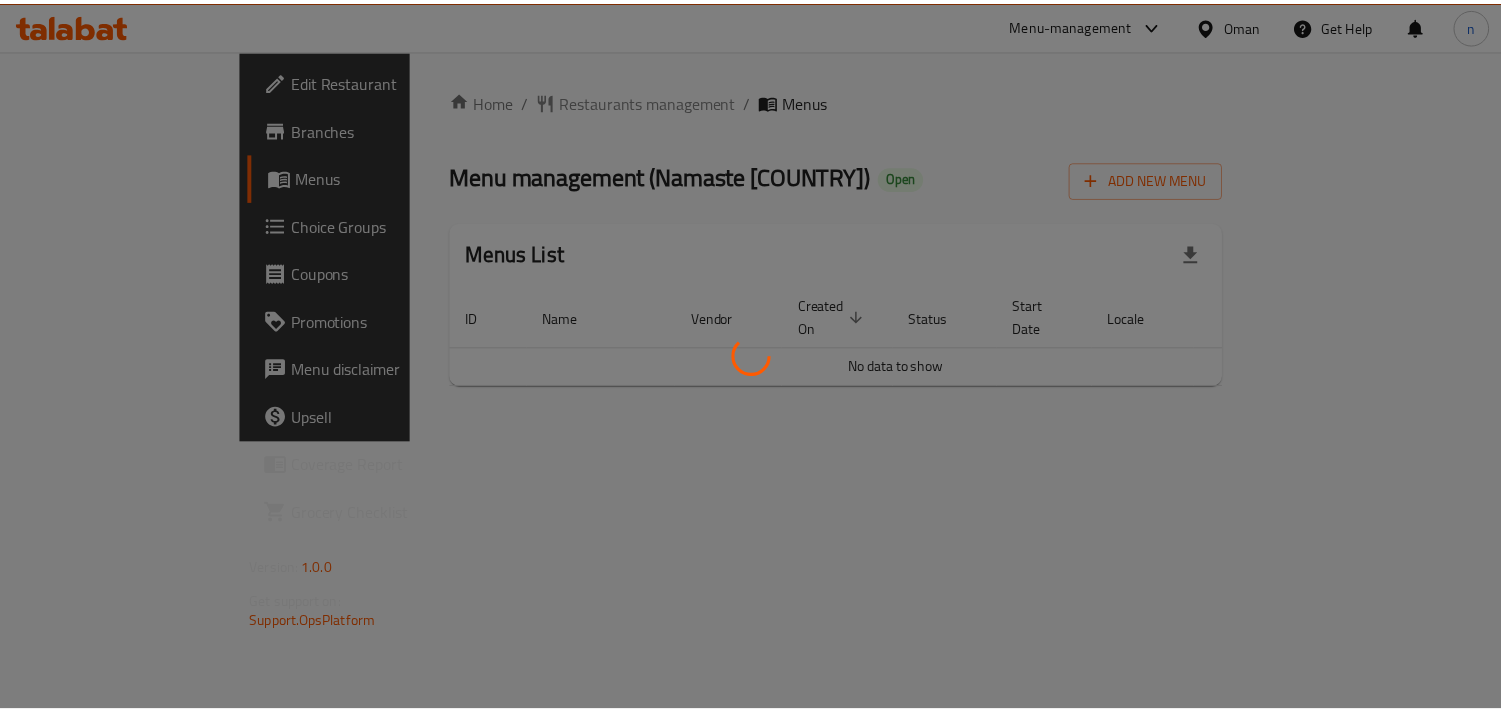 scroll, scrollTop: 0, scrollLeft: 0, axis: both 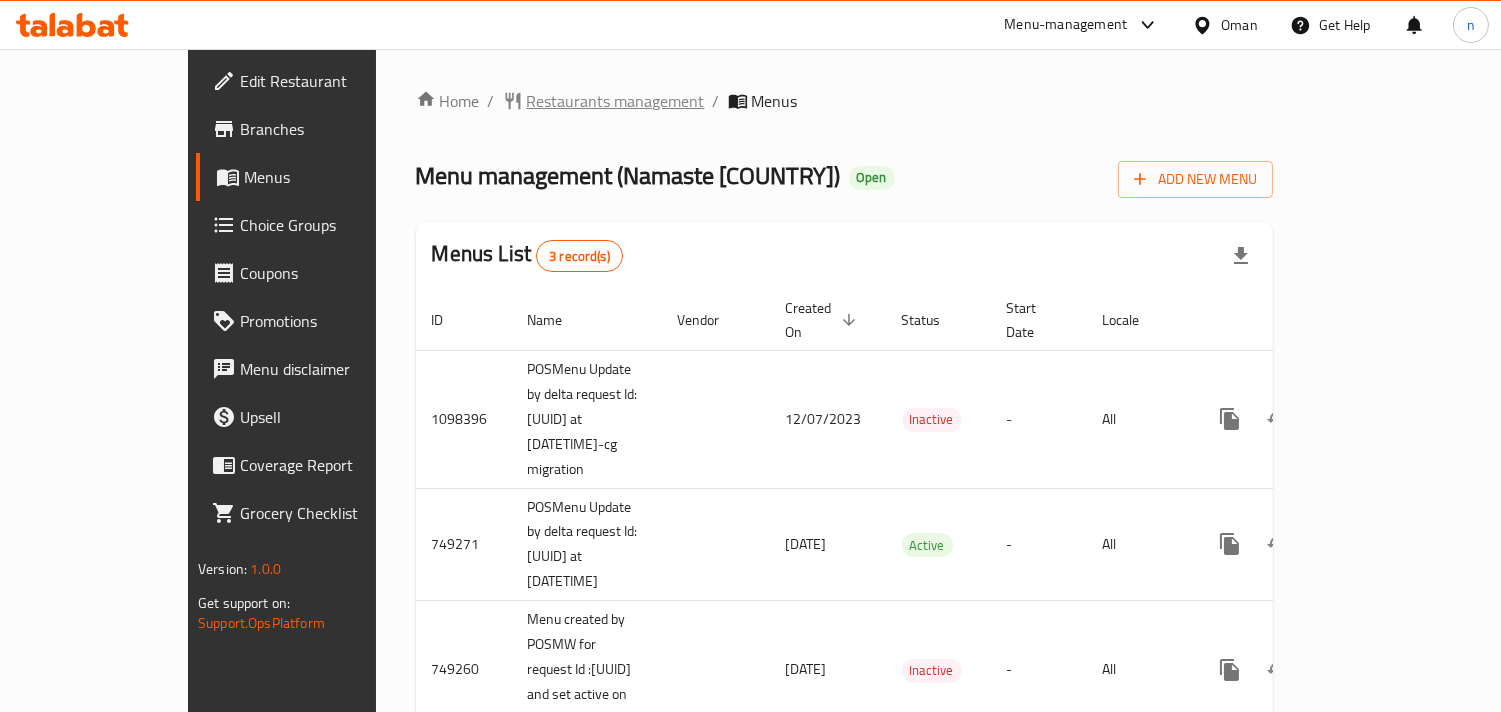 click on "Restaurants management" at bounding box center (616, 101) 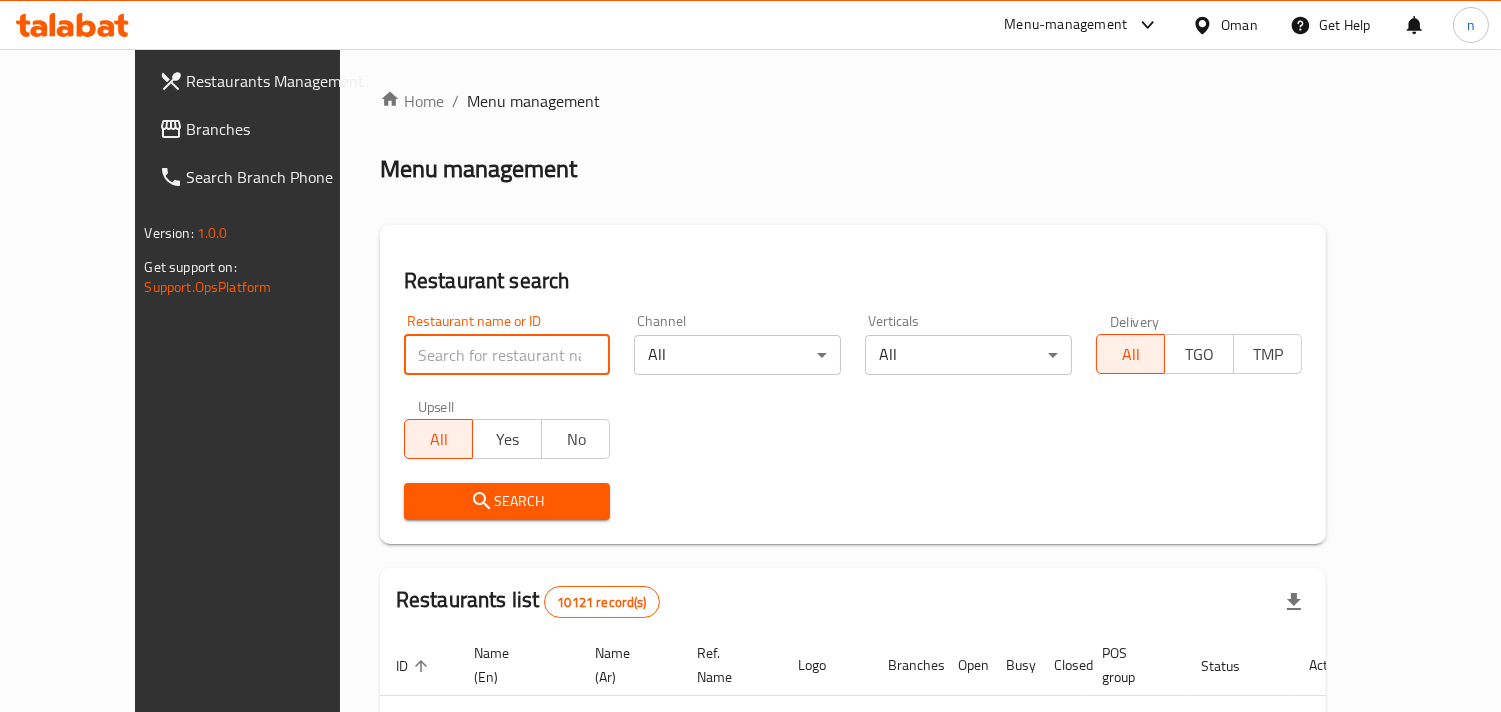 click at bounding box center (507, 355) 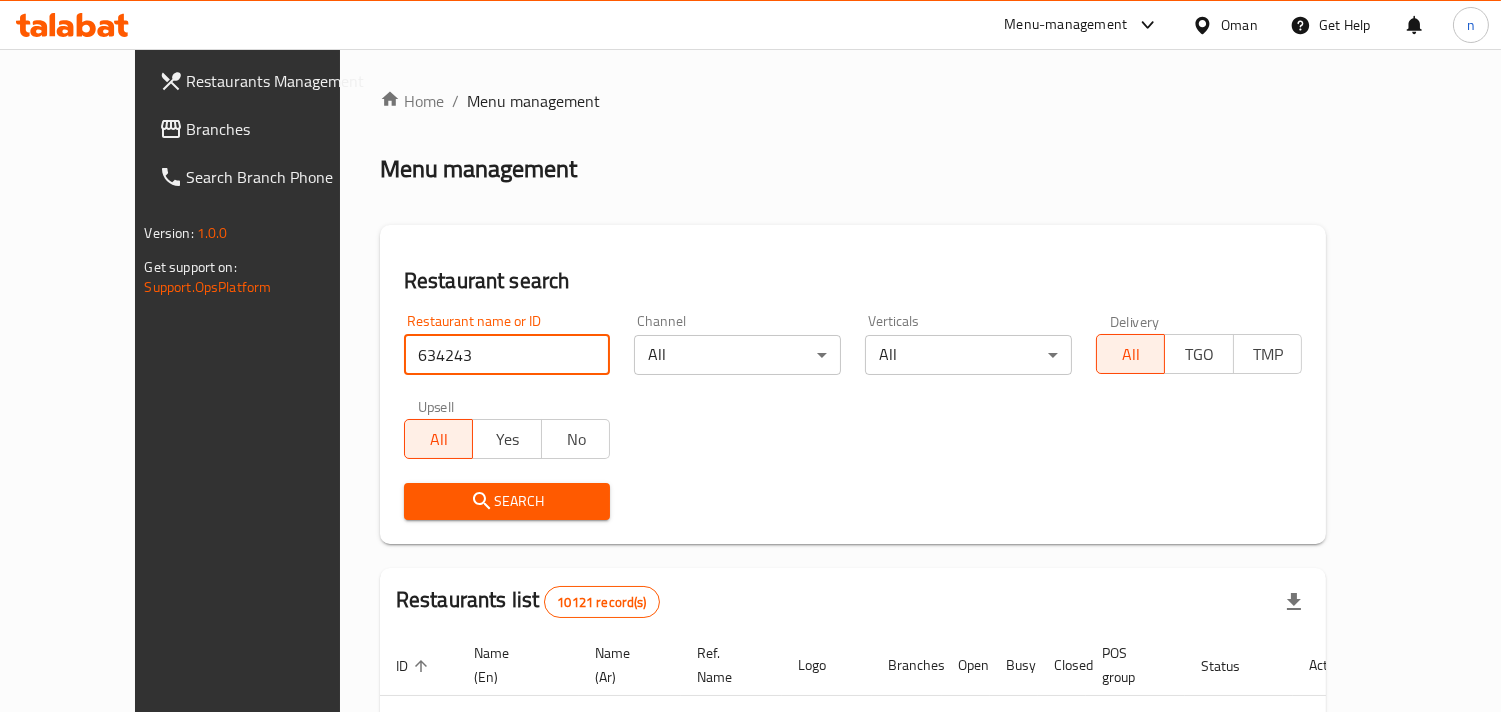 type on "634243" 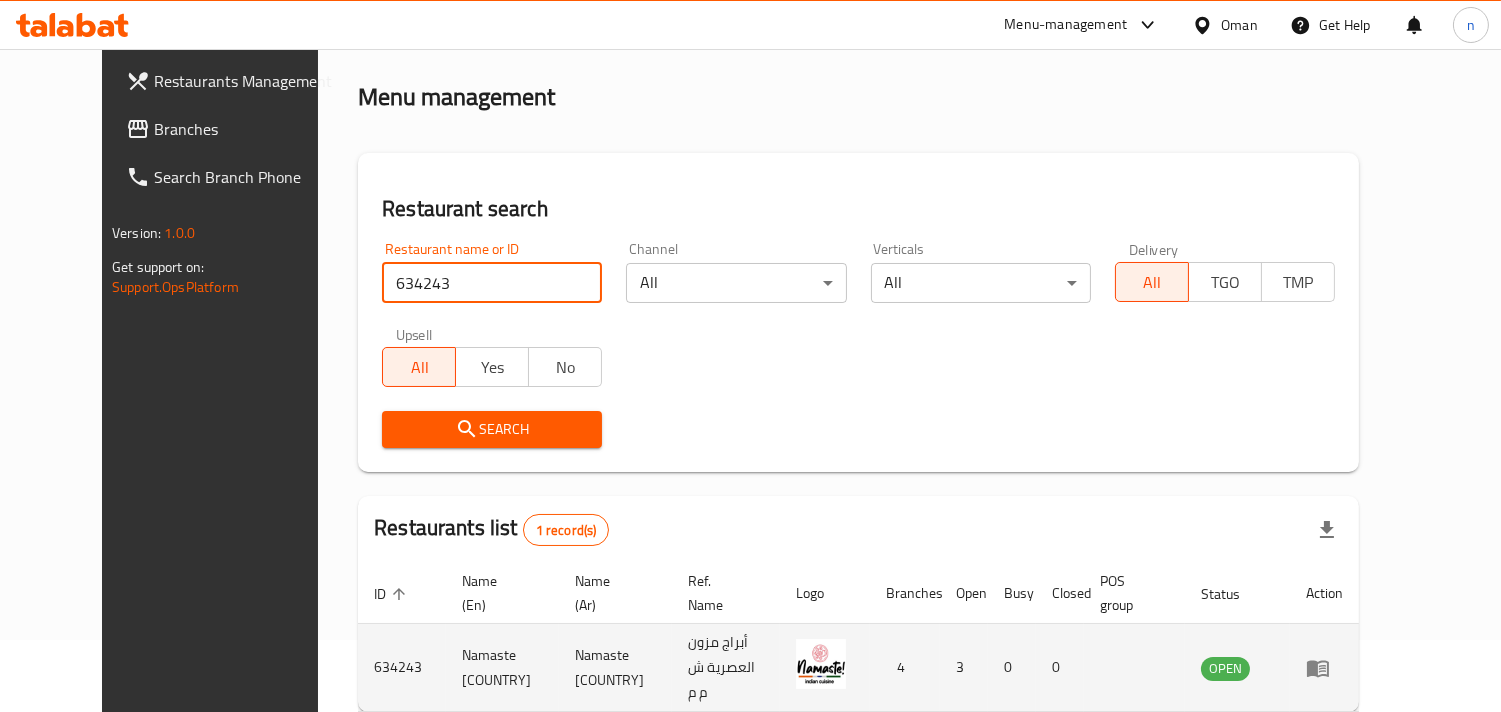 scroll, scrollTop: 141, scrollLeft: 0, axis: vertical 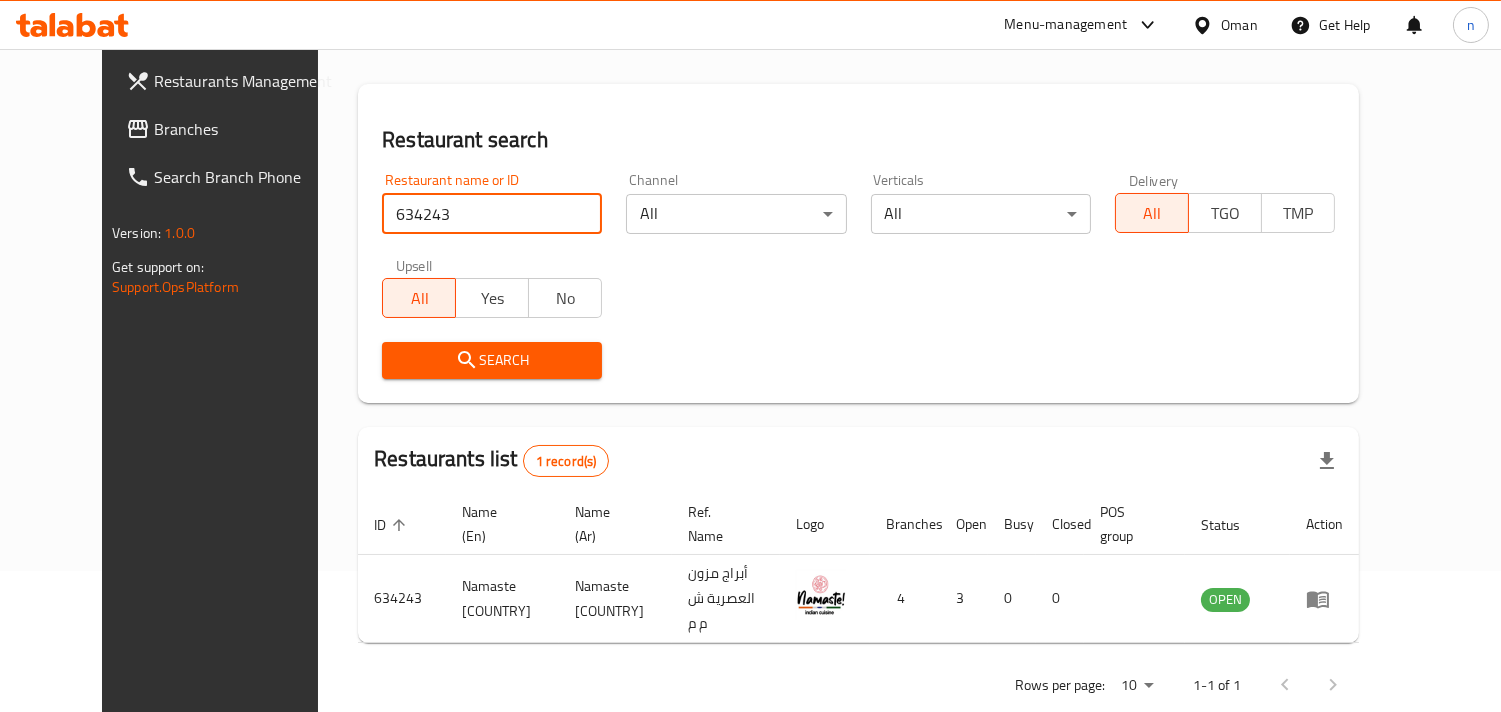 click on "Search" at bounding box center (492, 360) 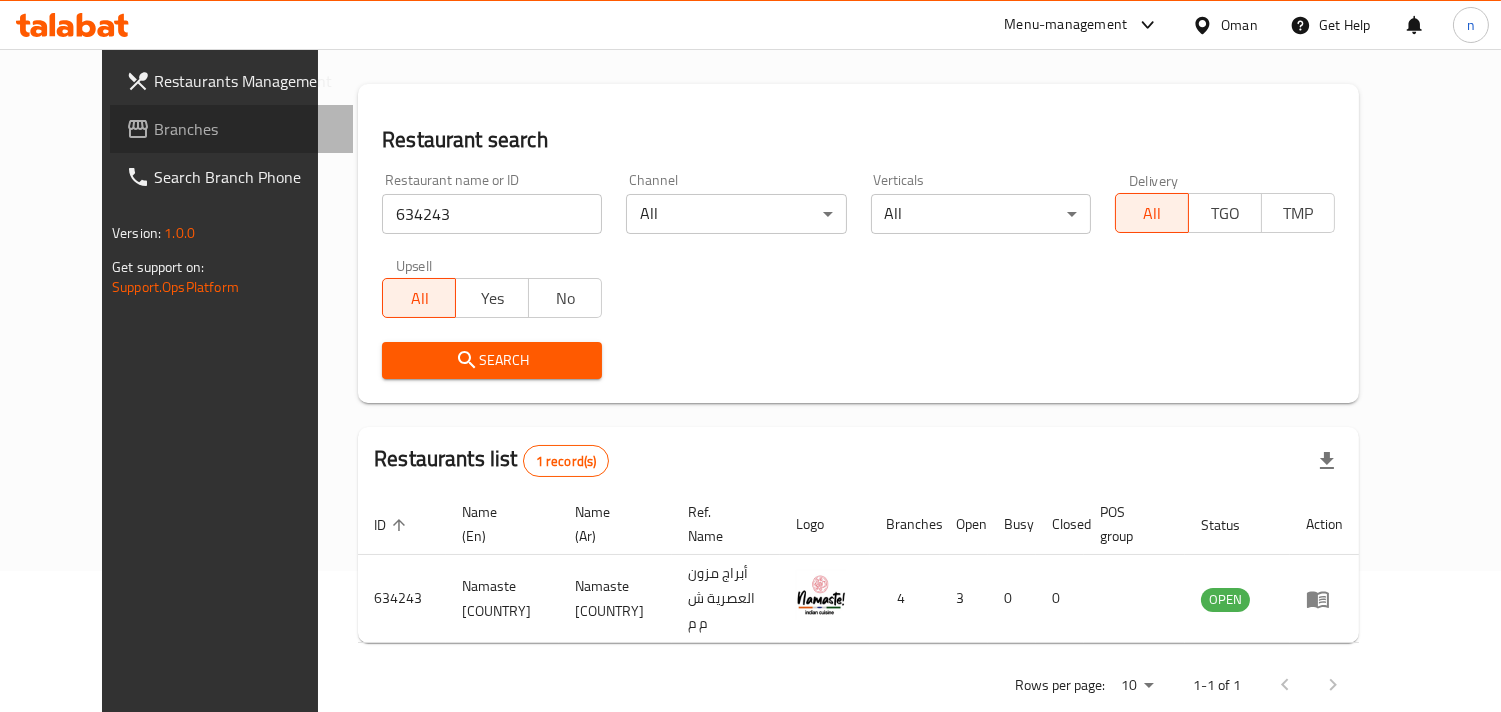 click on "Branches" at bounding box center (245, 129) 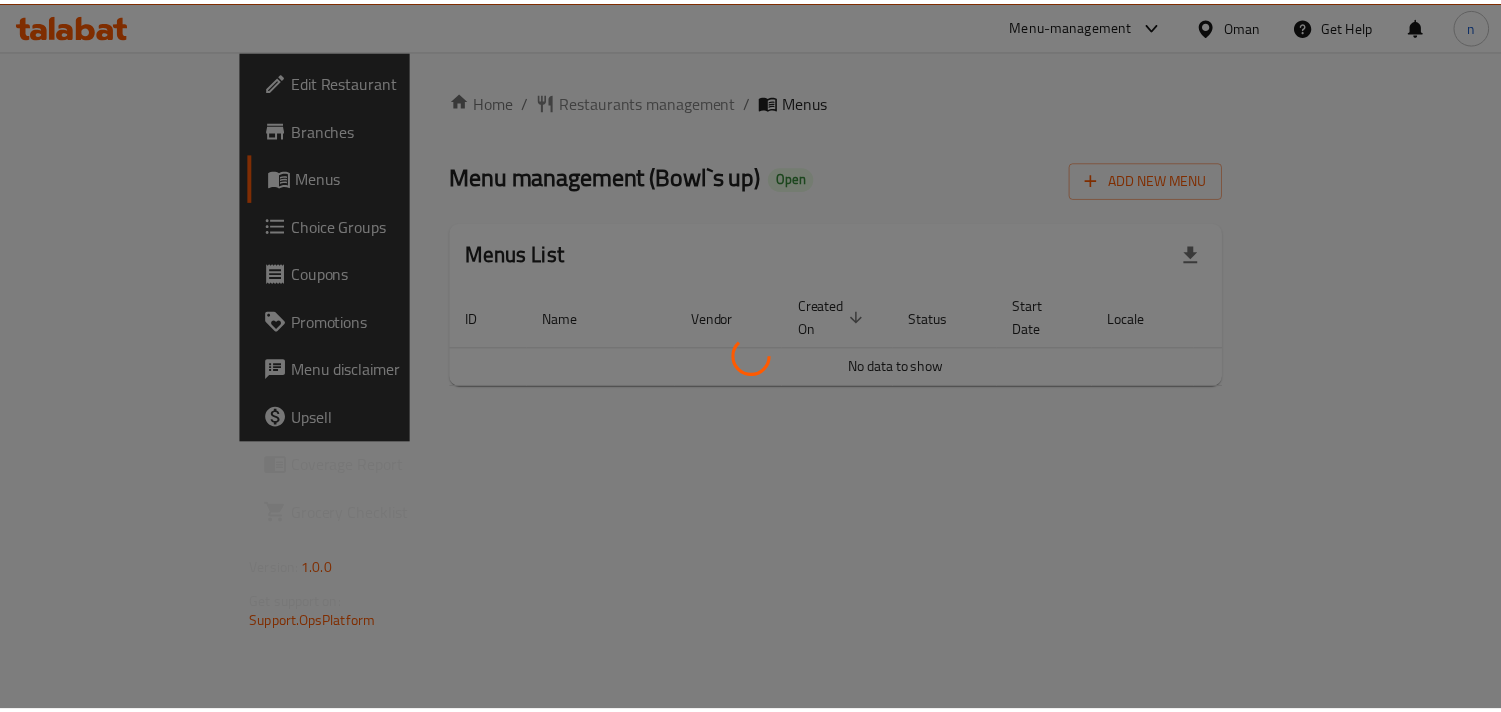 scroll, scrollTop: 0, scrollLeft: 0, axis: both 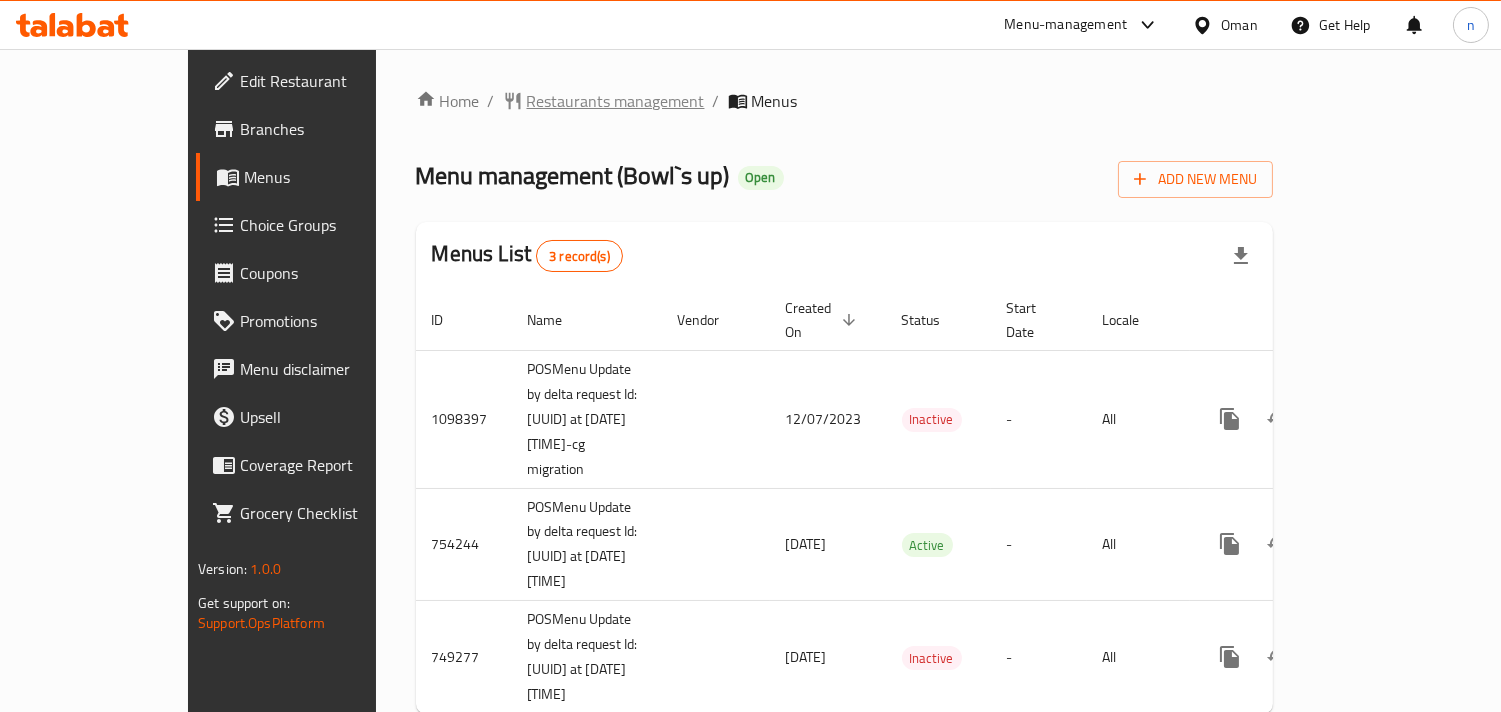 click on "Restaurants management" at bounding box center (616, 101) 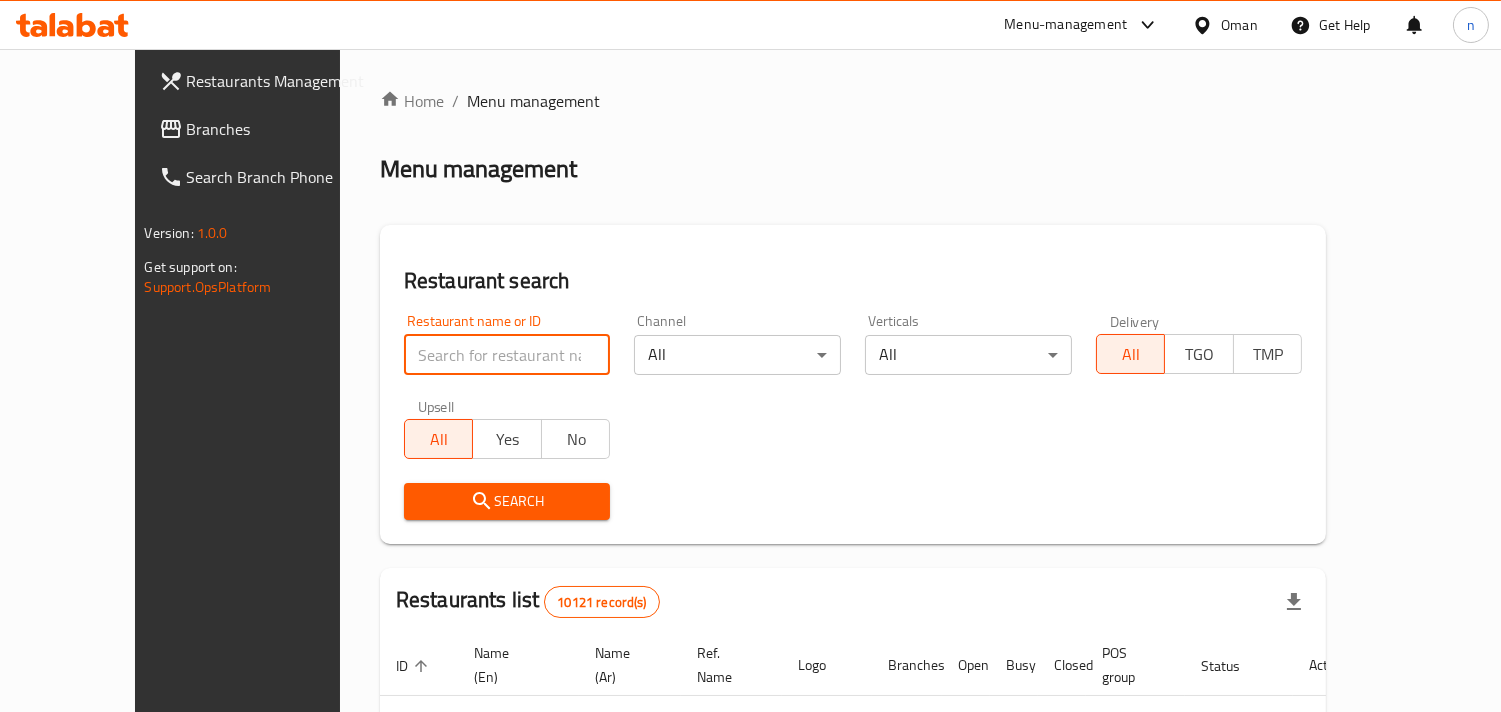click at bounding box center [507, 355] 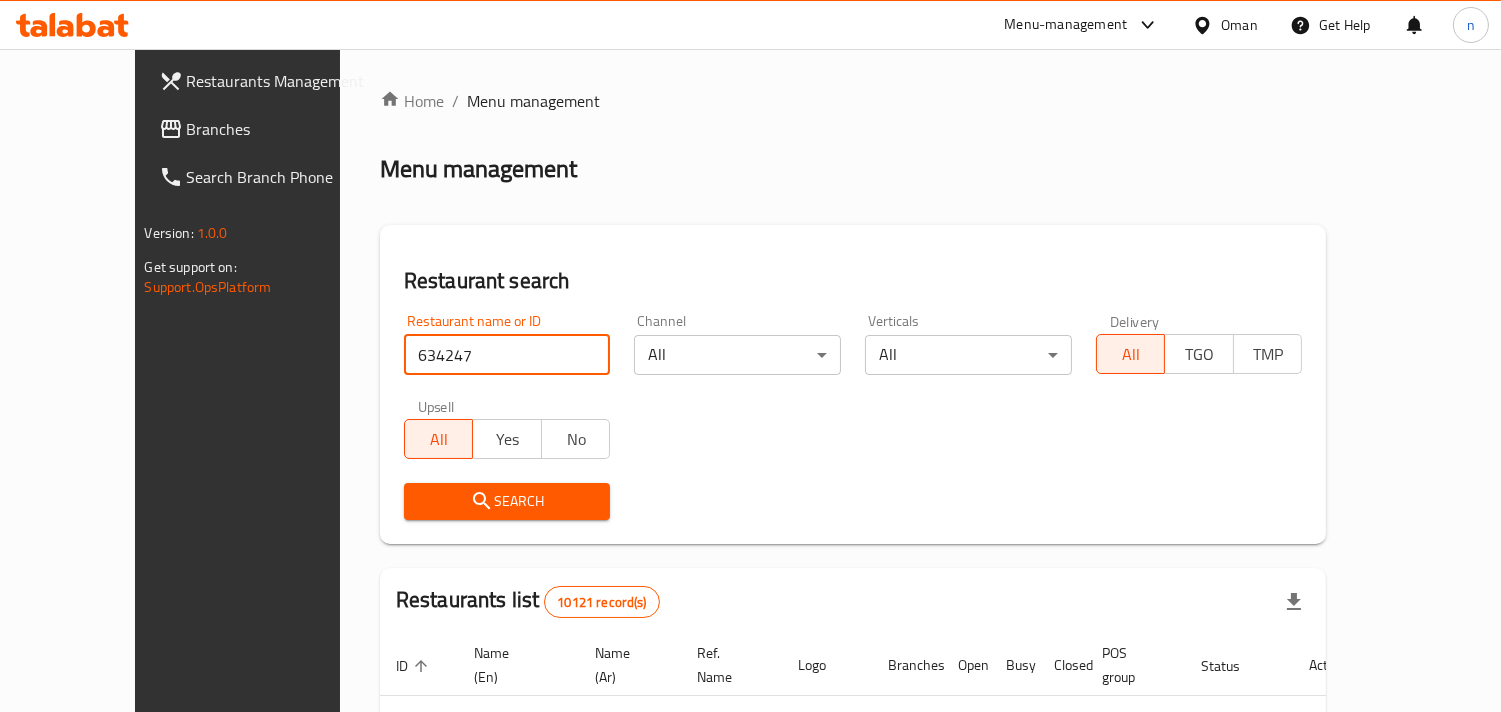 type on "634247" 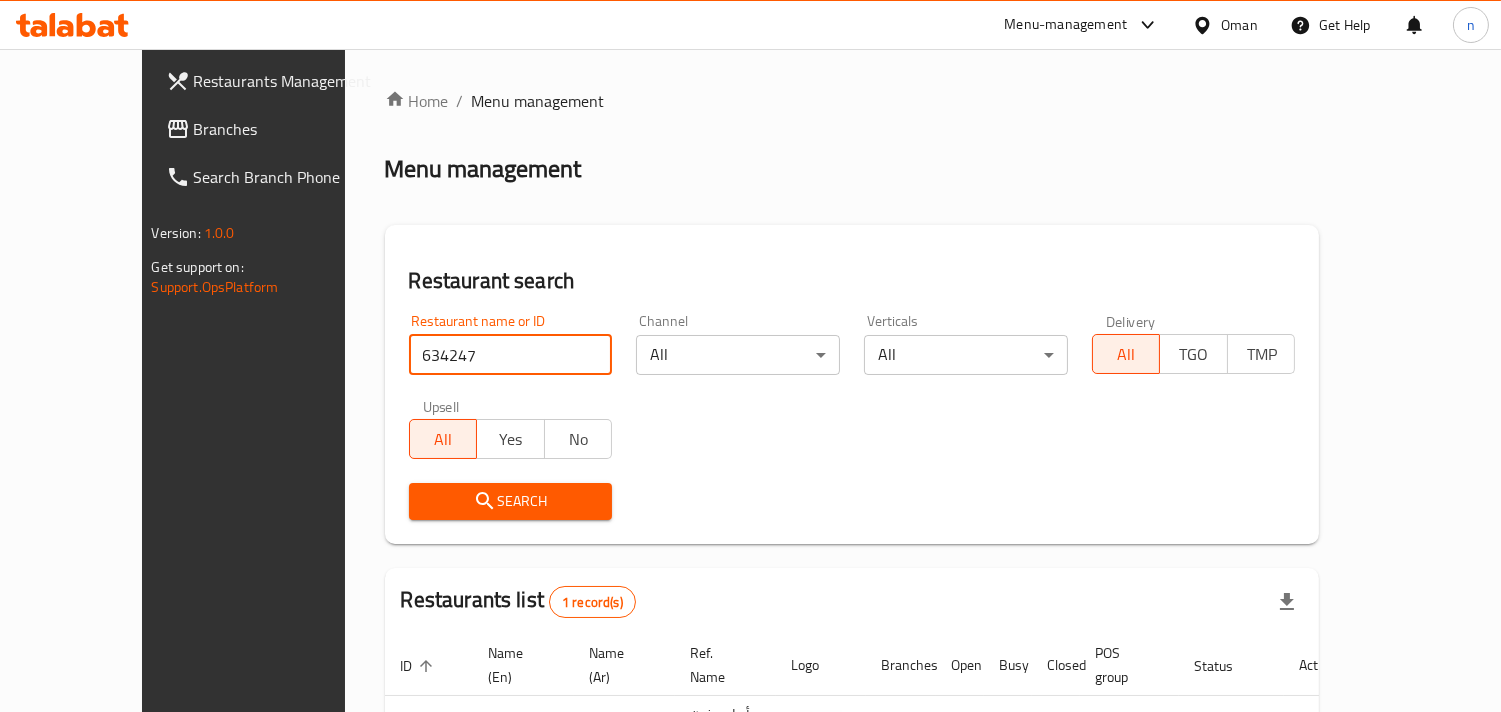 click on "Search" at bounding box center (511, 501) 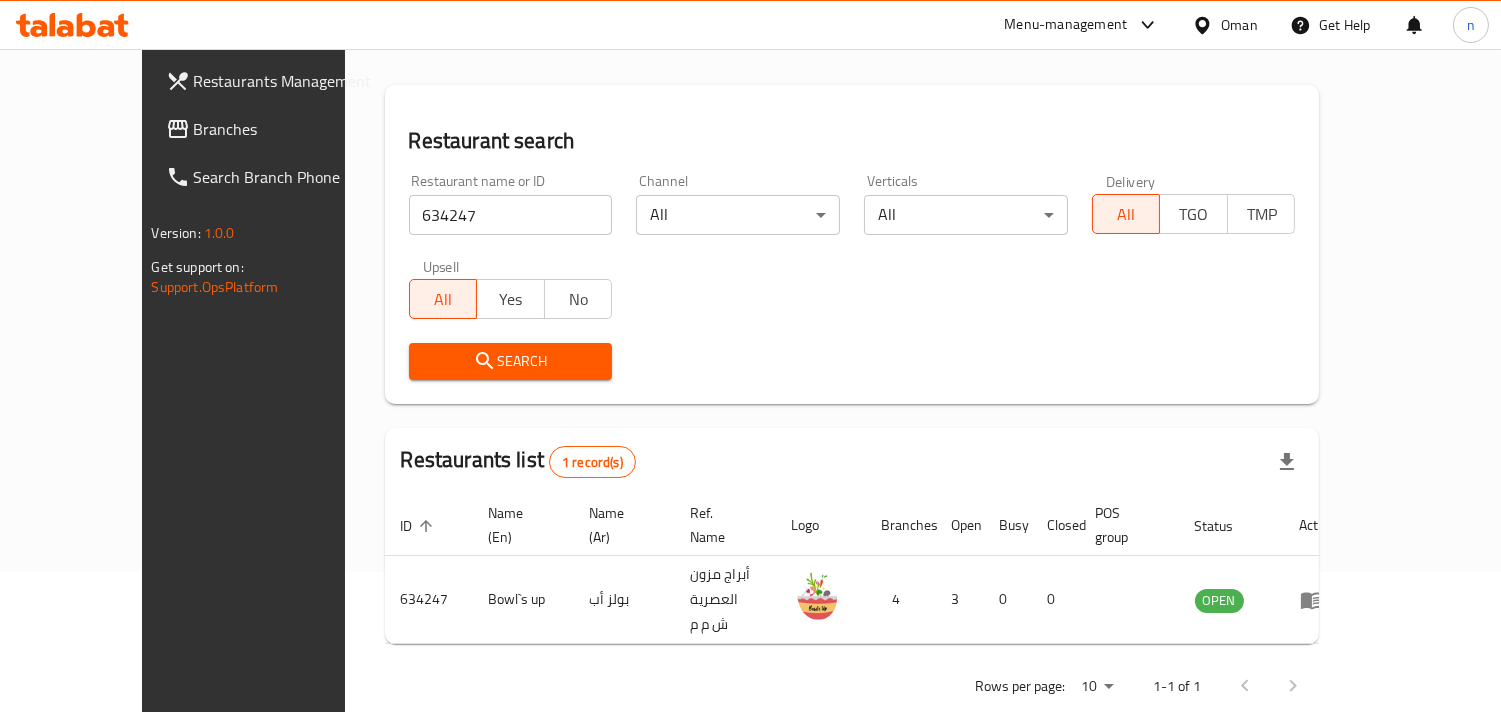 scroll, scrollTop: 141, scrollLeft: 0, axis: vertical 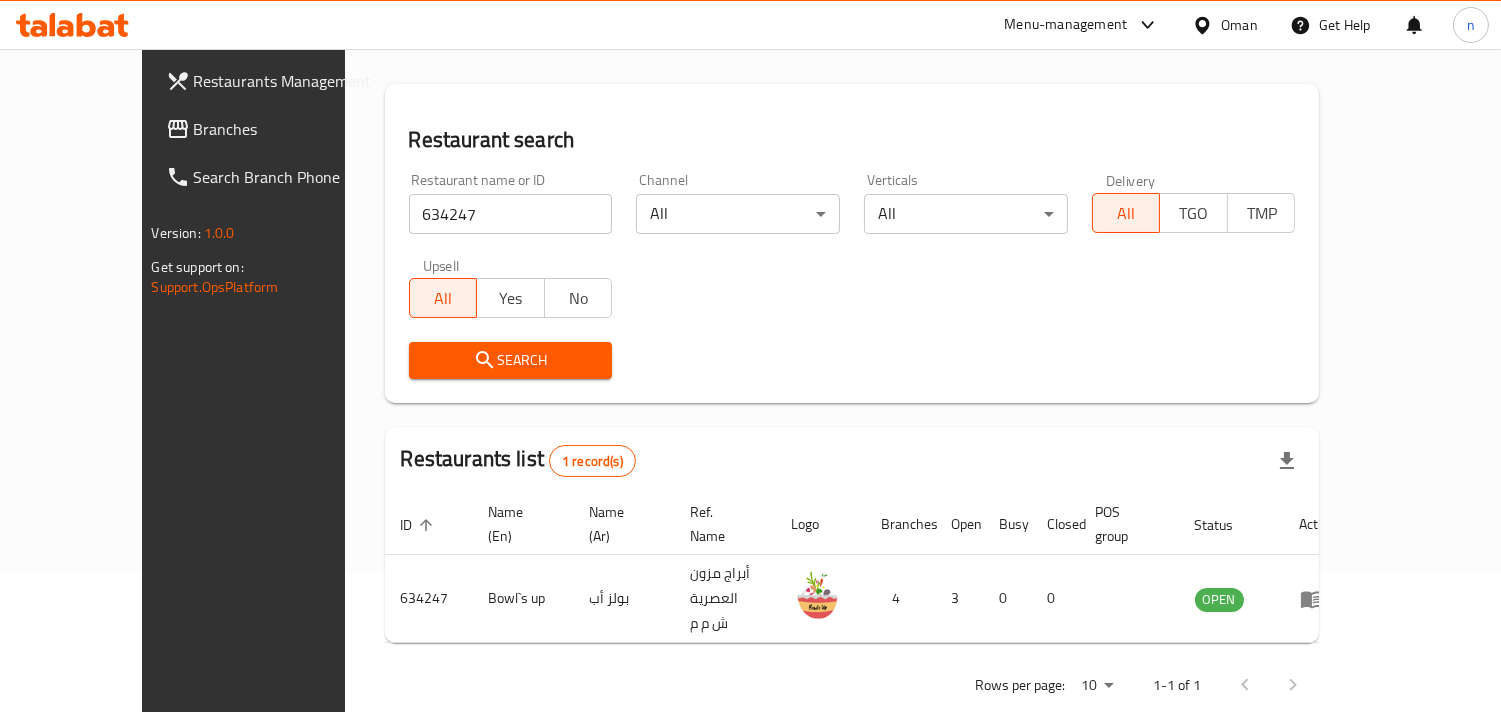 click on "634247" at bounding box center (511, 214) 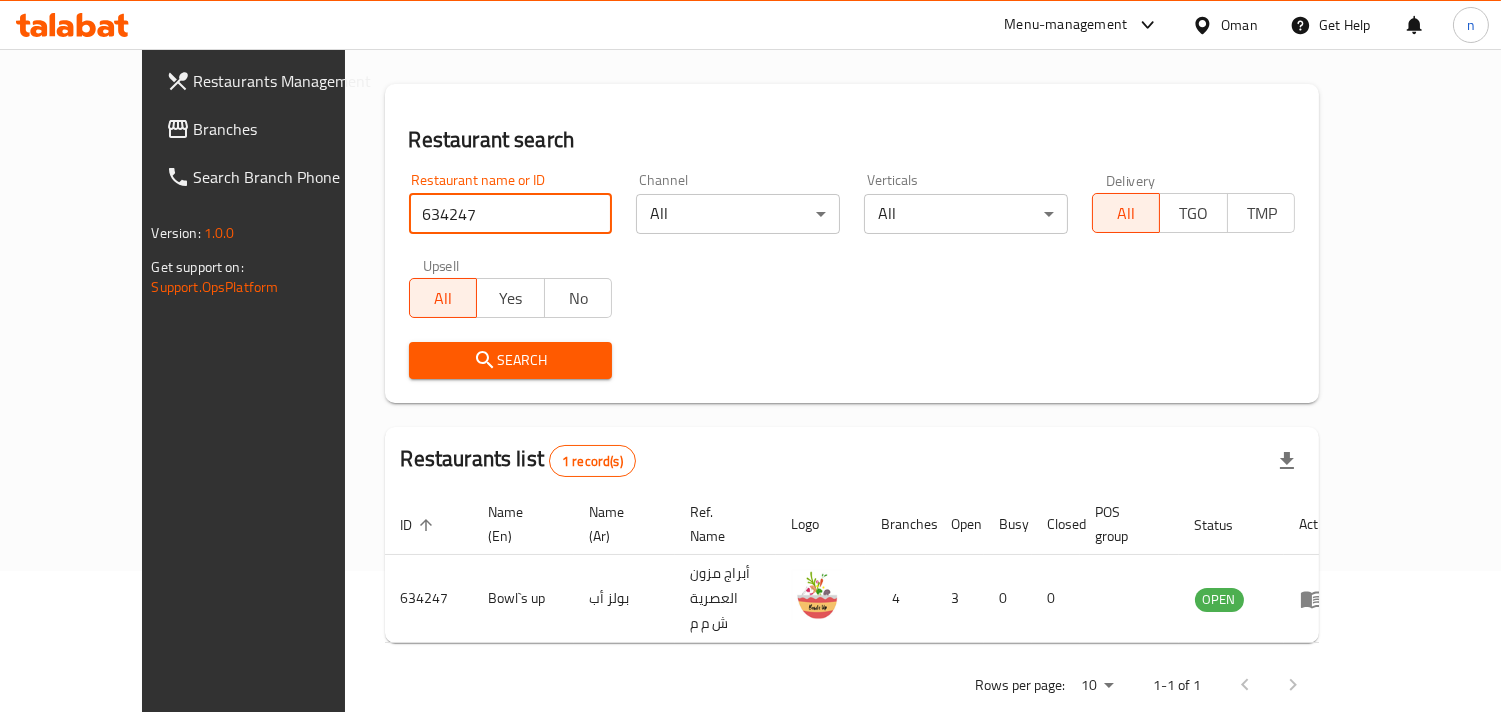 click on "Search" at bounding box center (511, 360) 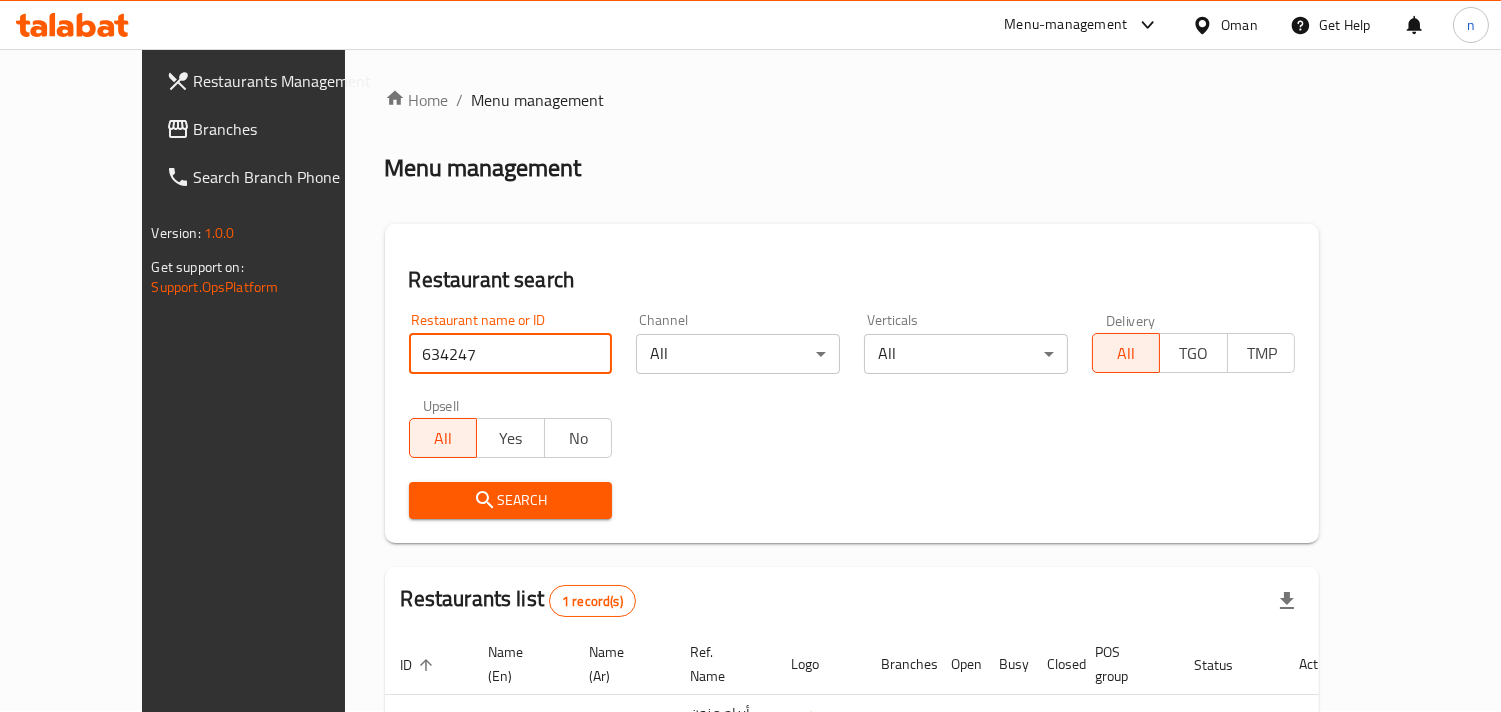 scroll, scrollTop: 0, scrollLeft: 0, axis: both 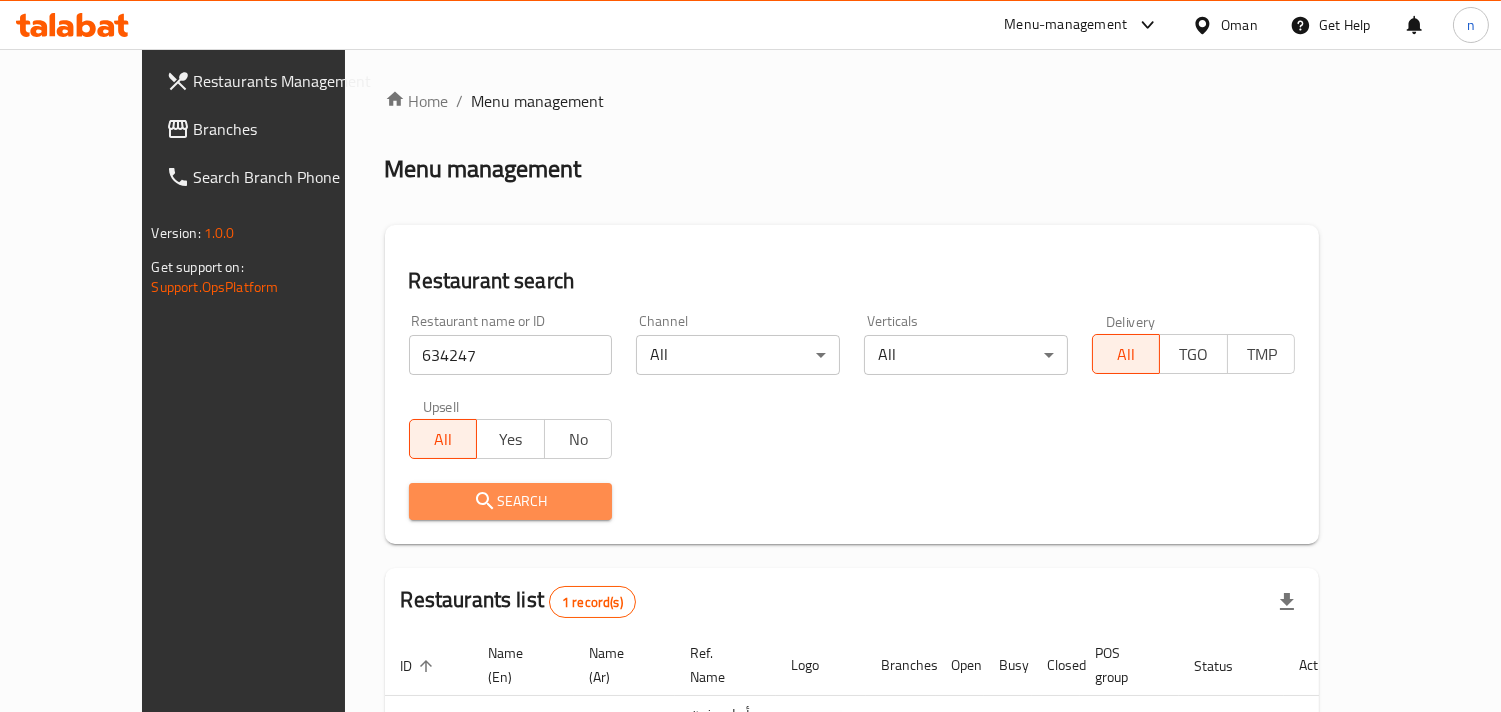 click on "Search" at bounding box center [511, 501] 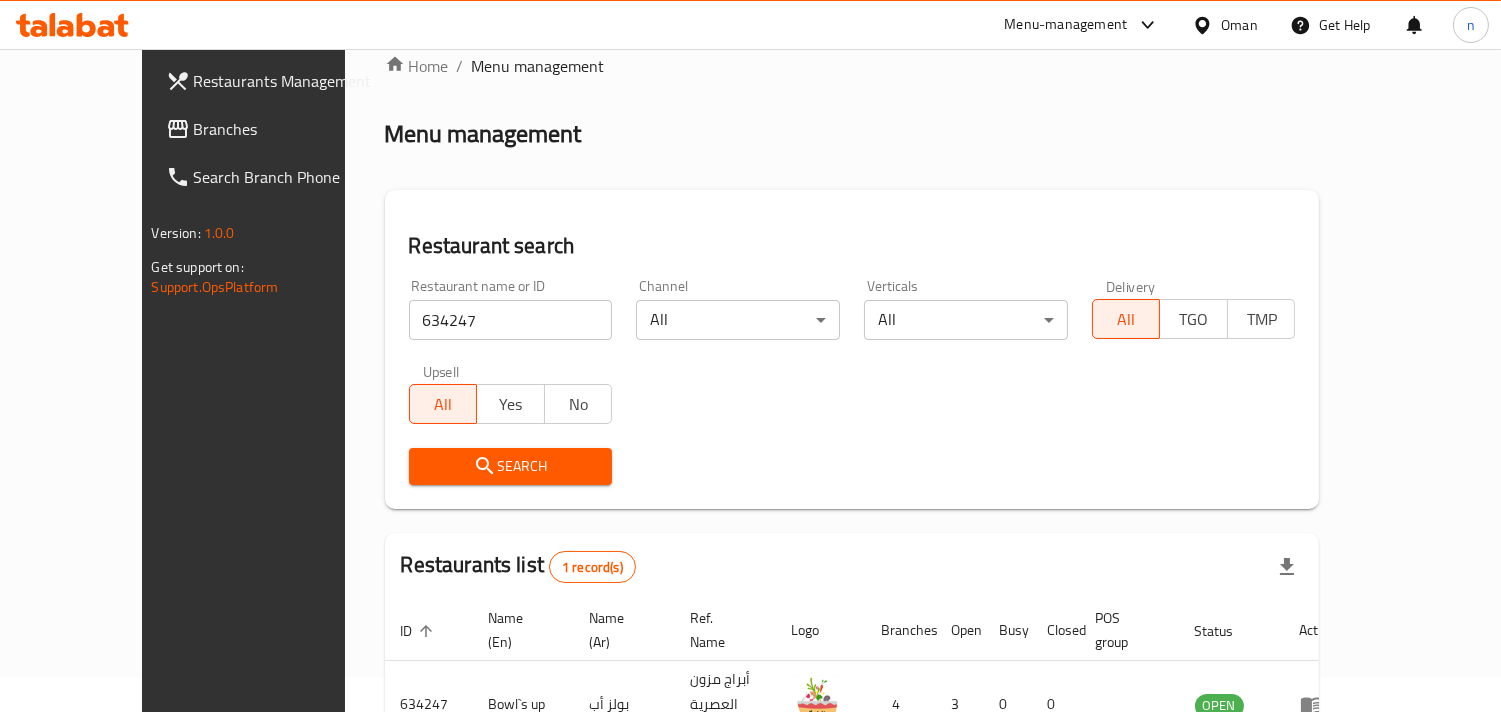 scroll, scrollTop: 30, scrollLeft: 0, axis: vertical 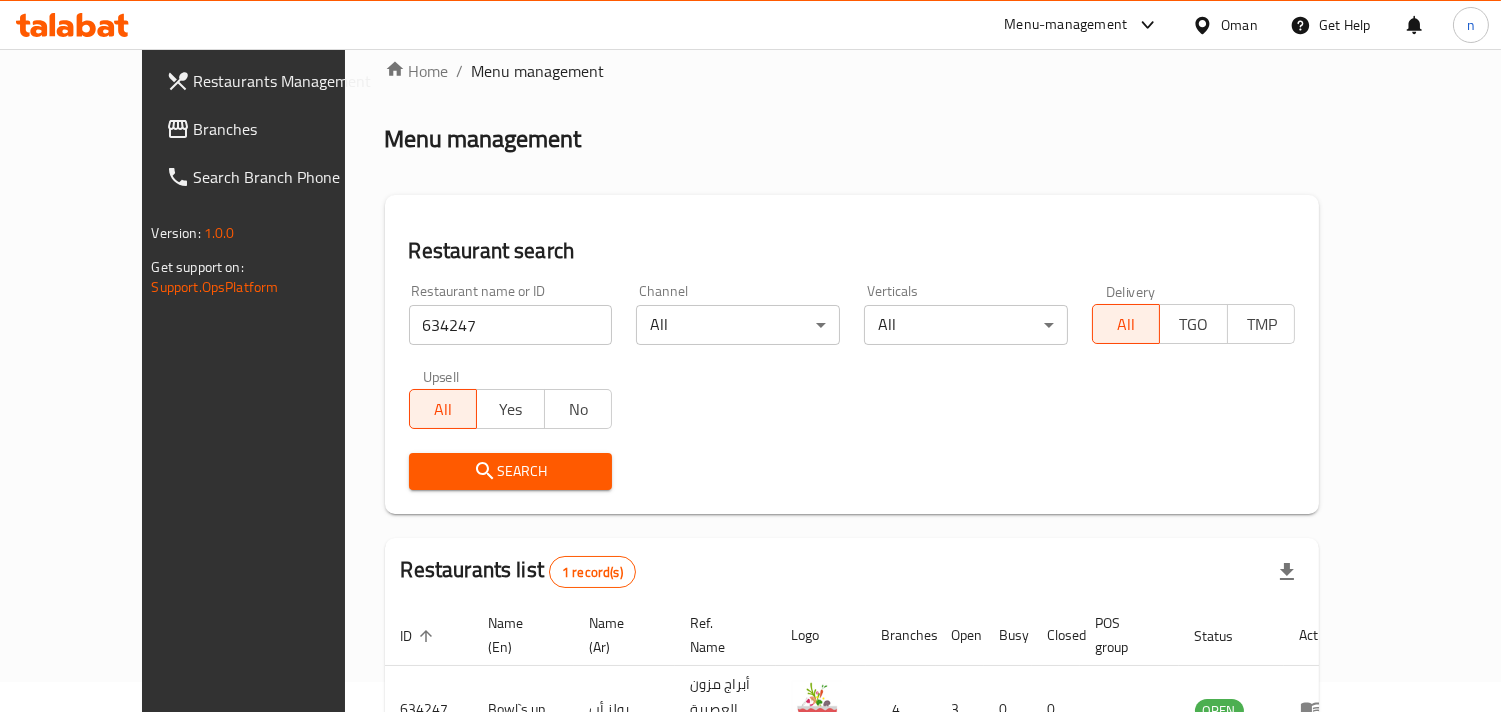click at bounding box center (1206, 25) 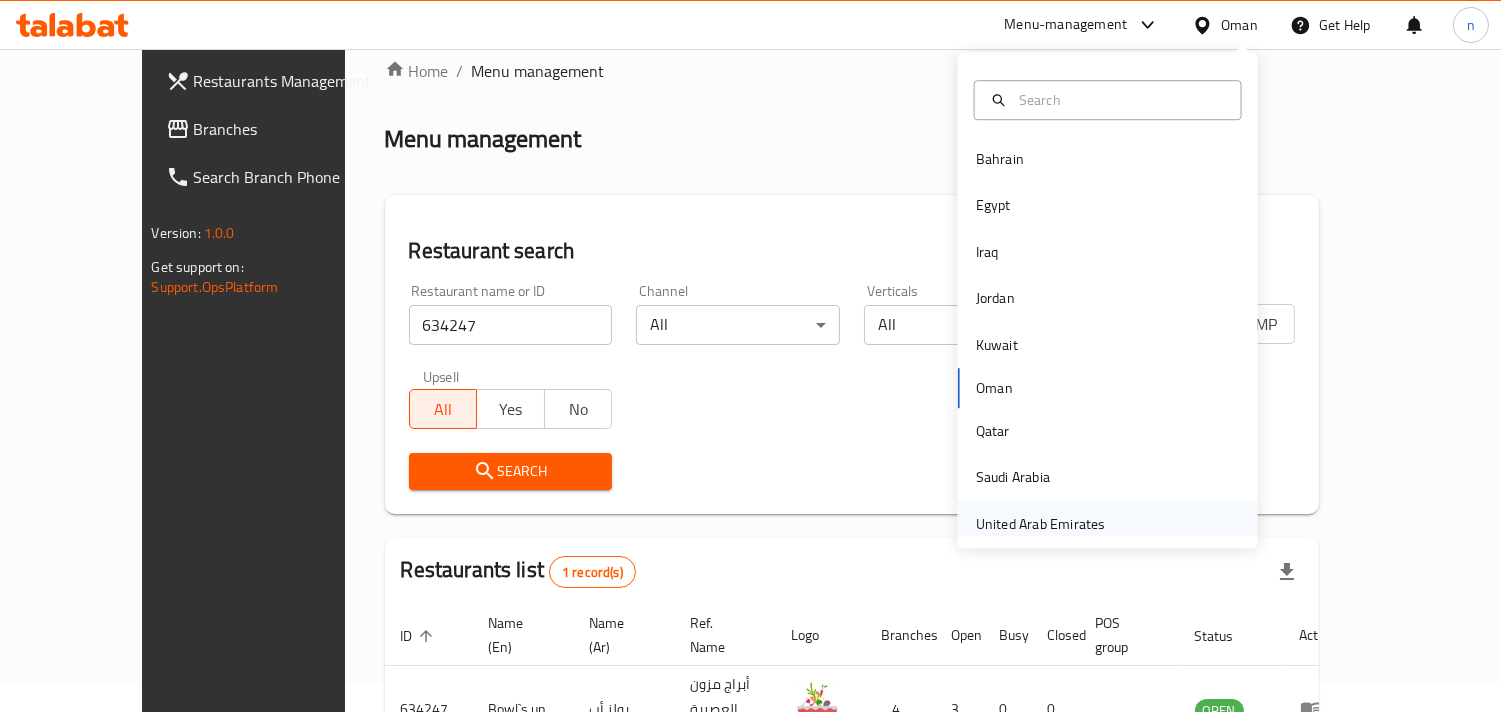click on "United Arab Emirates" at bounding box center (1041, 524) 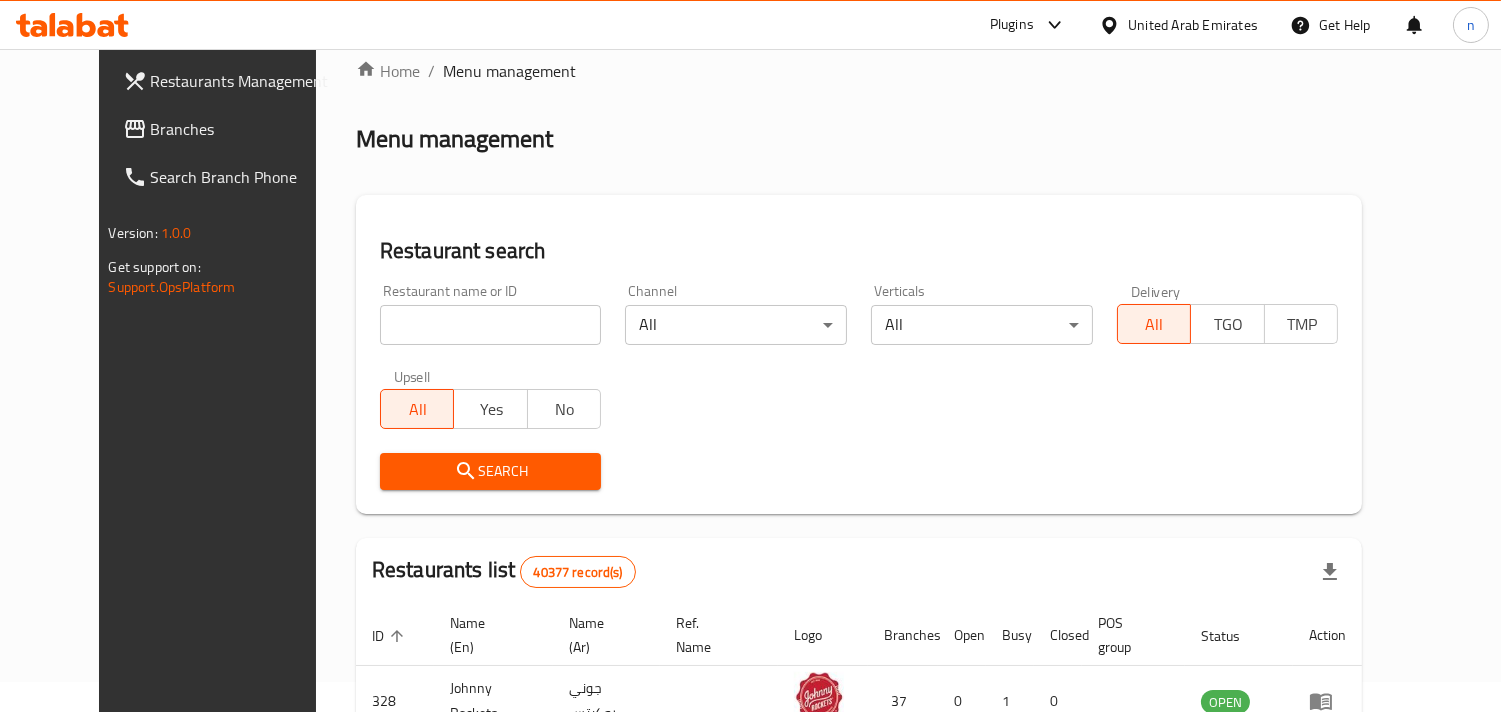 click on "Branches" at bounding box center (242, 129) 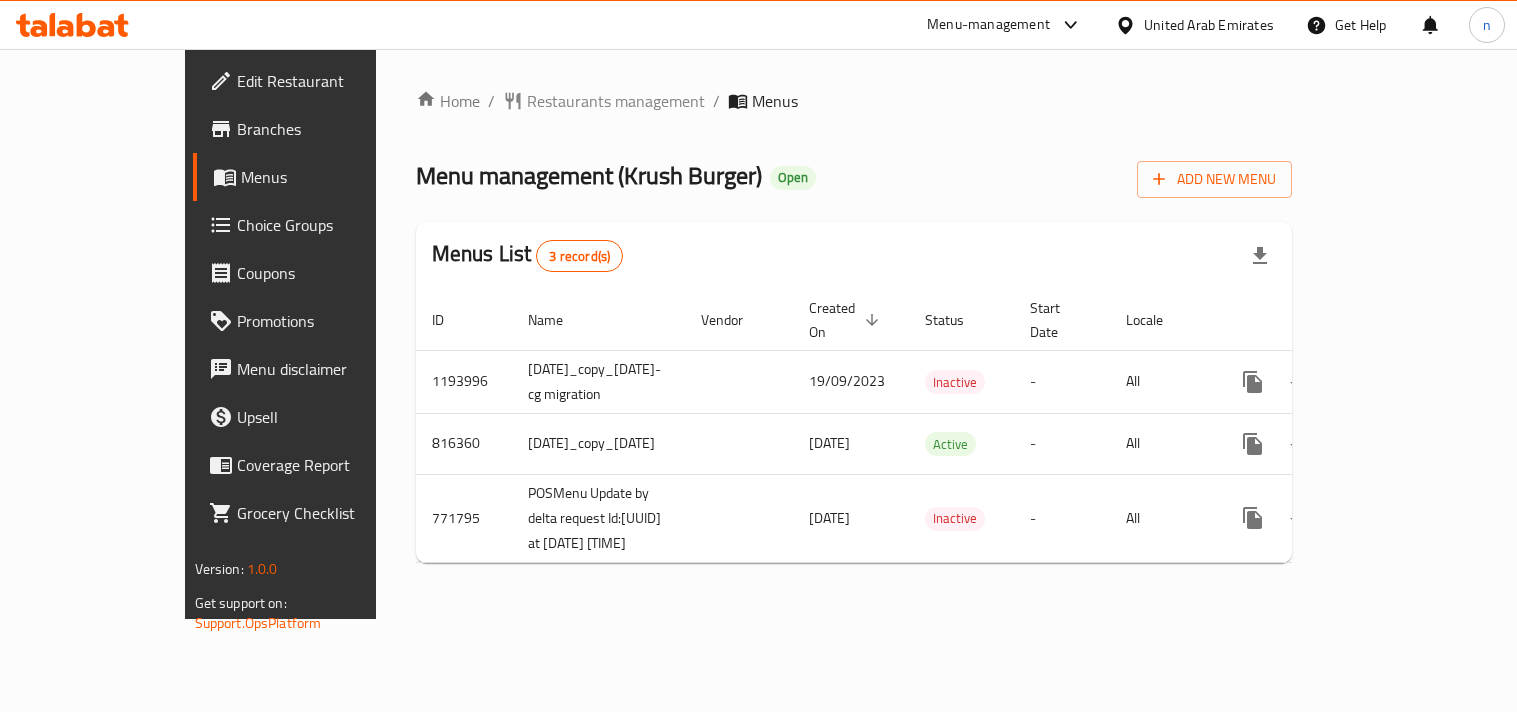 scroll, scrollTop: 0, scrollLeft: 0, axis: both 